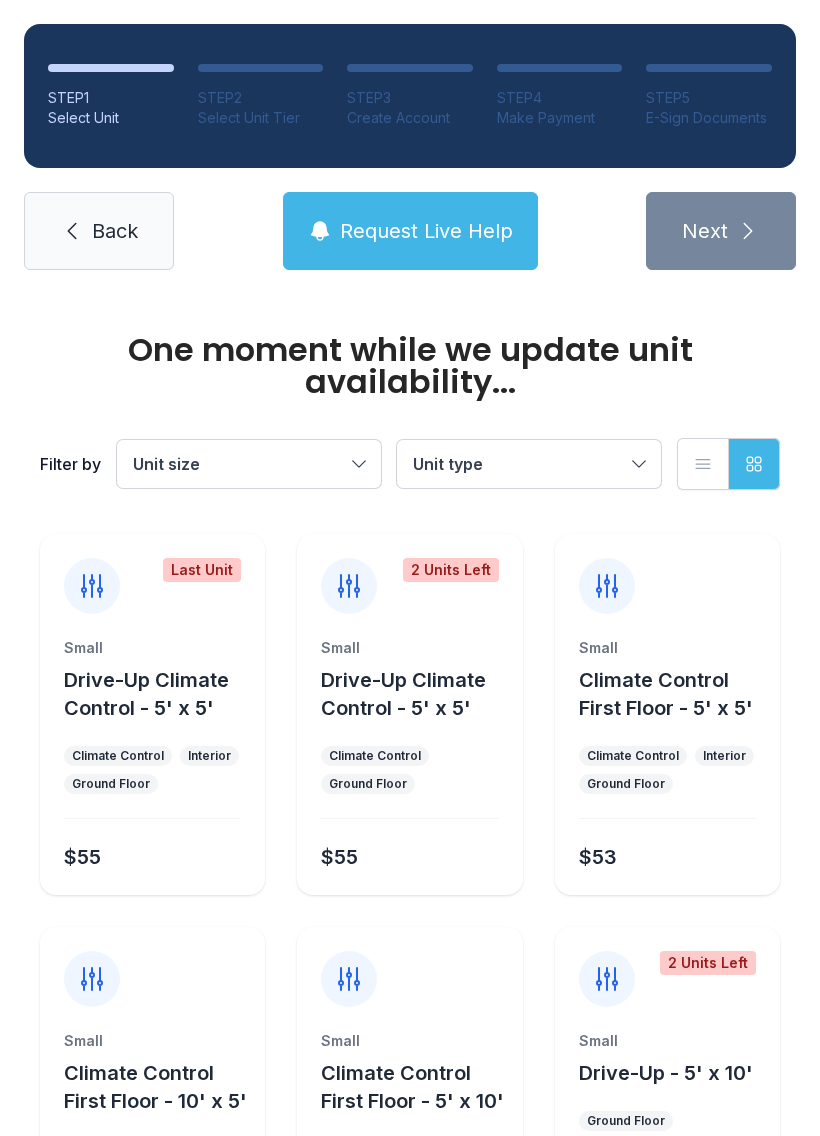 scroll, scrollTop: 0, scrollLeft: 0, axis: both 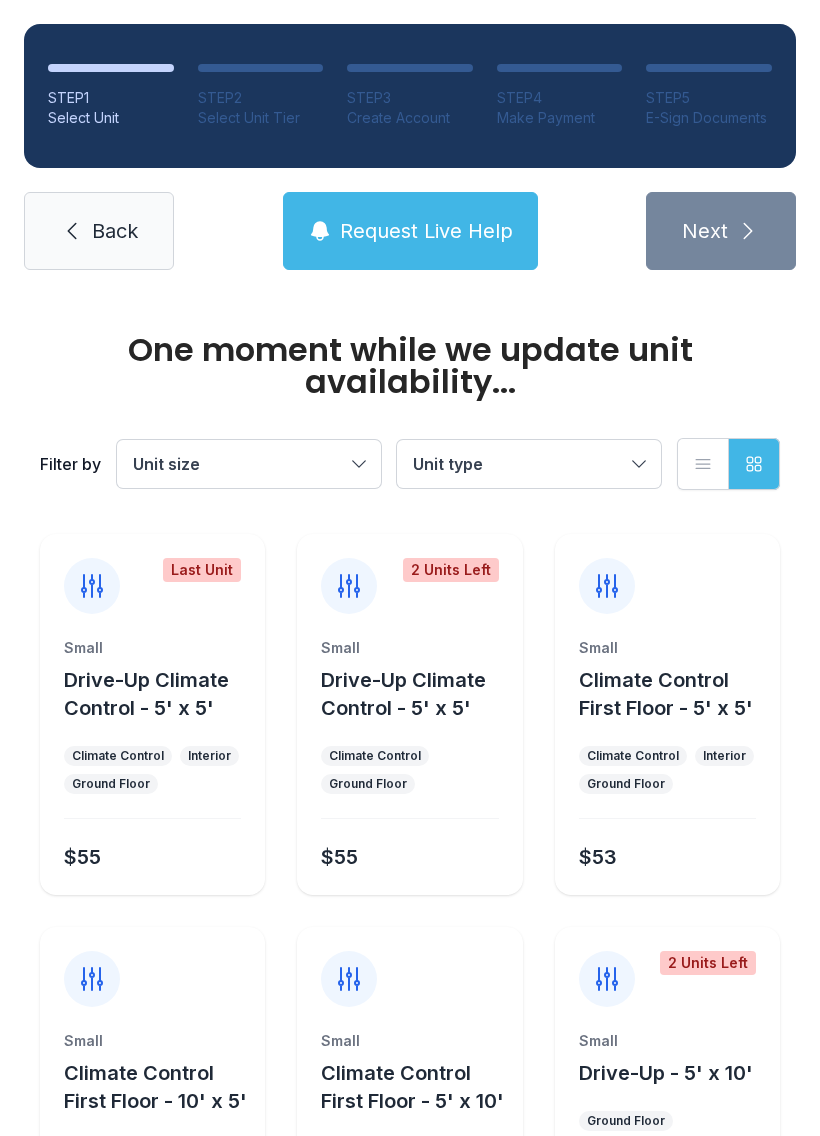 click on "Unit size" at bounding box center (249, 464) 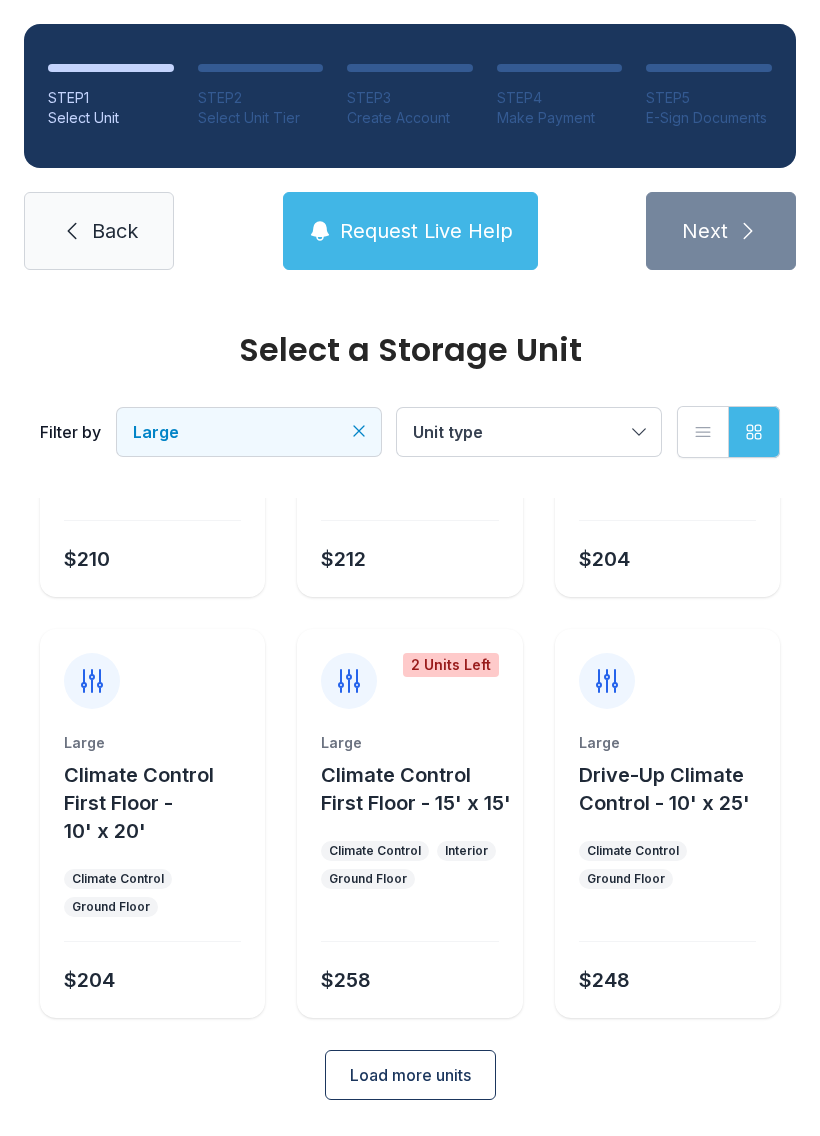 scroll, scrollTop: 294, scrollLeft: 0, axis: vertical 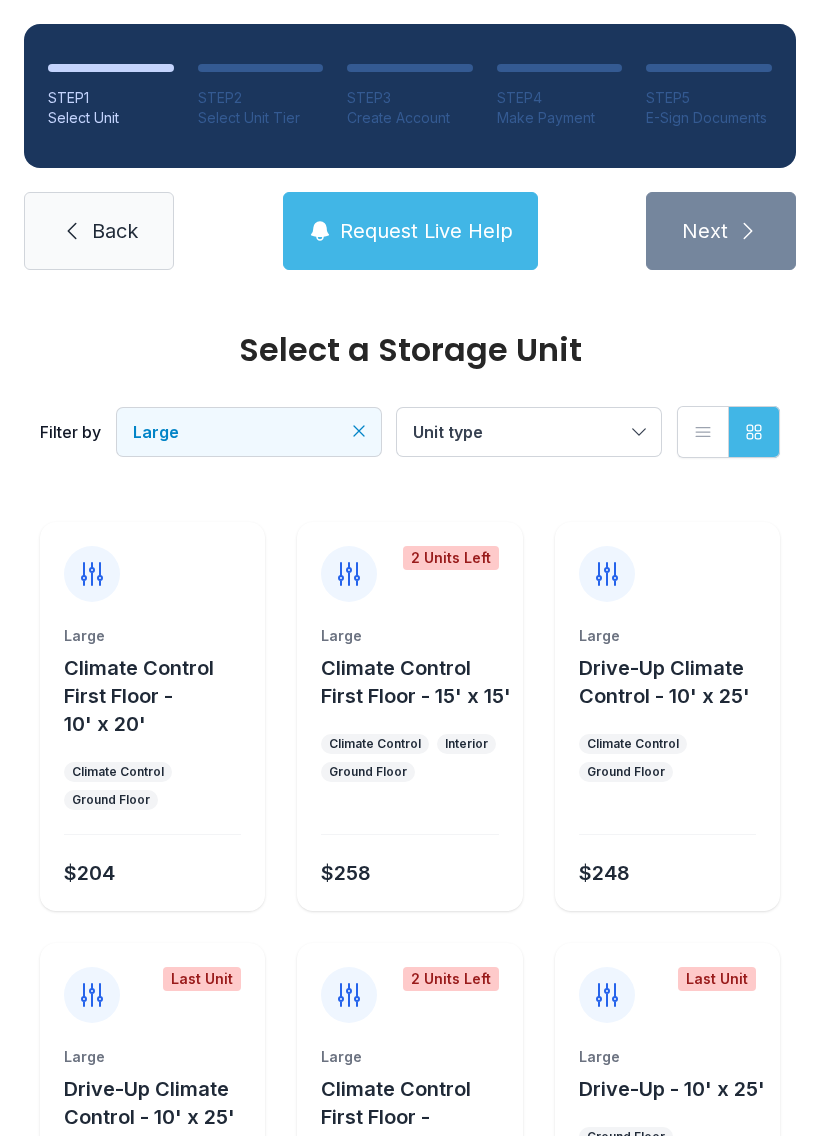 click on "Large Climate Control First Floor - 15' x 15' Climate Control Interior Ground Floor $258" at bounding box center [409, 768] 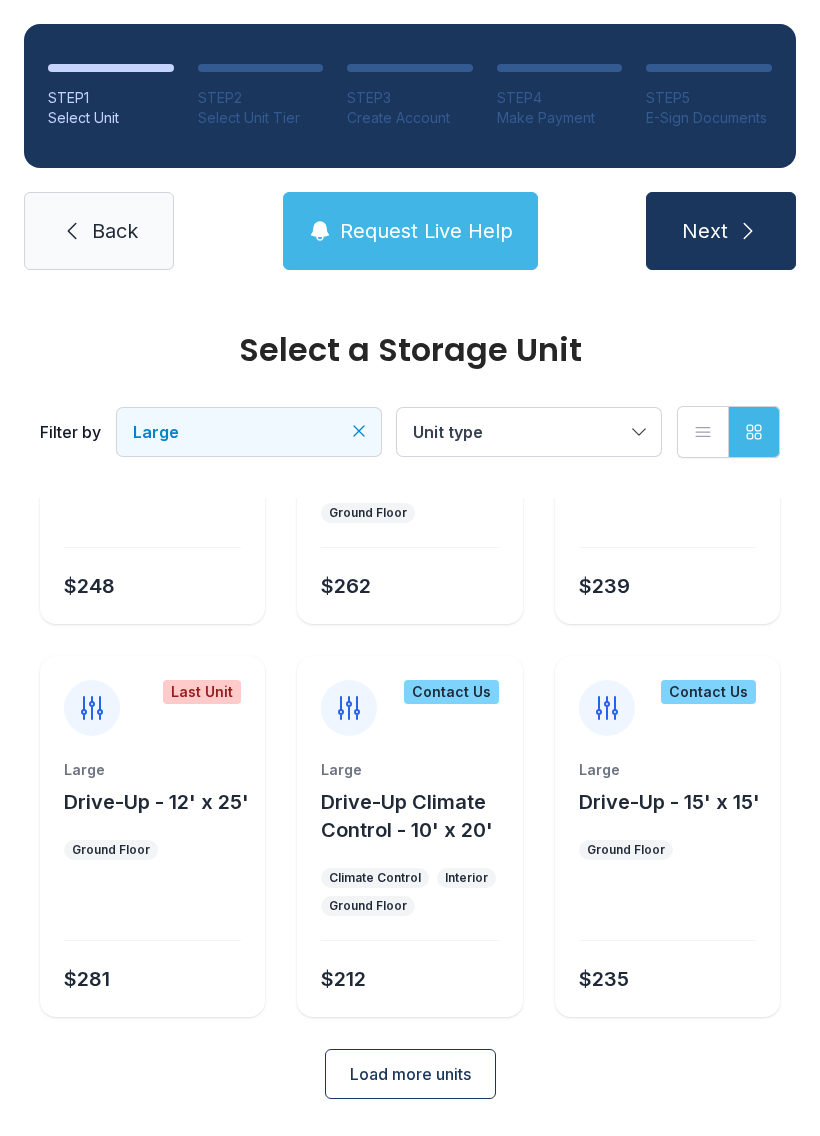 scroll, scrollTop: 1108, scrollLeft: 0, axis: vertical 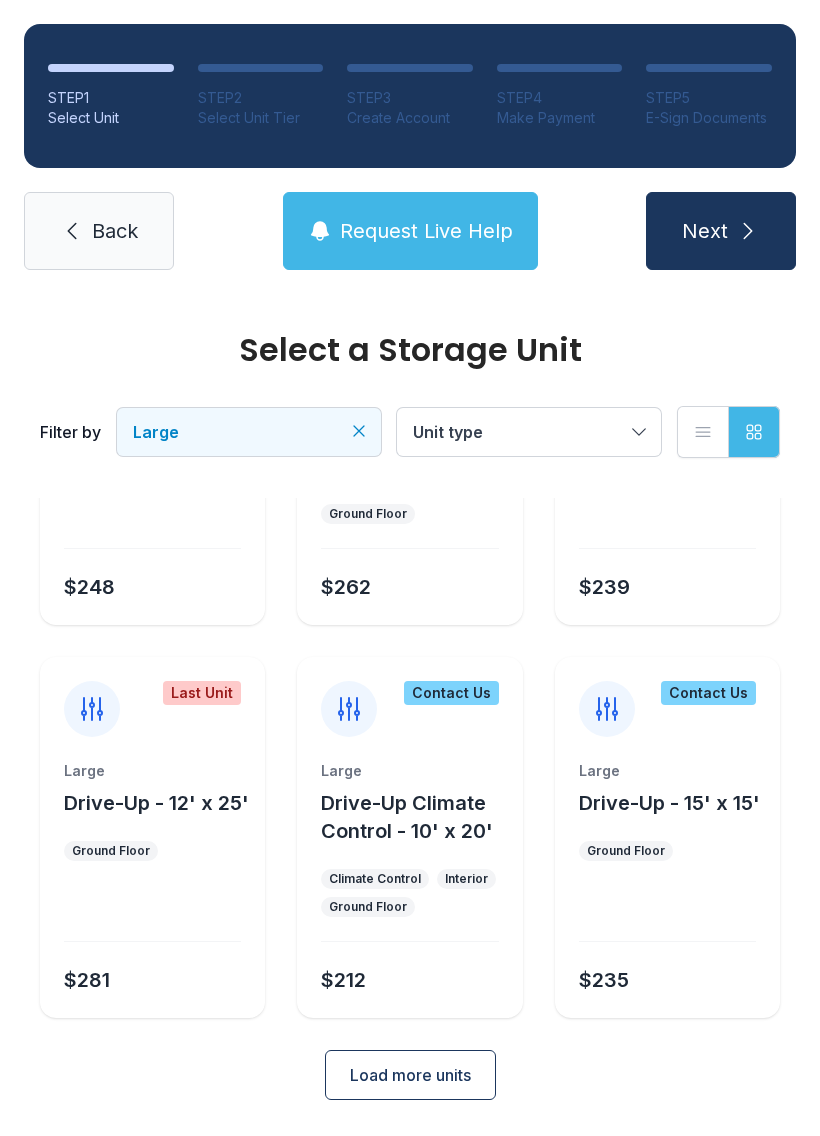 click on "Load more units" at bounding box center (410, 1075) 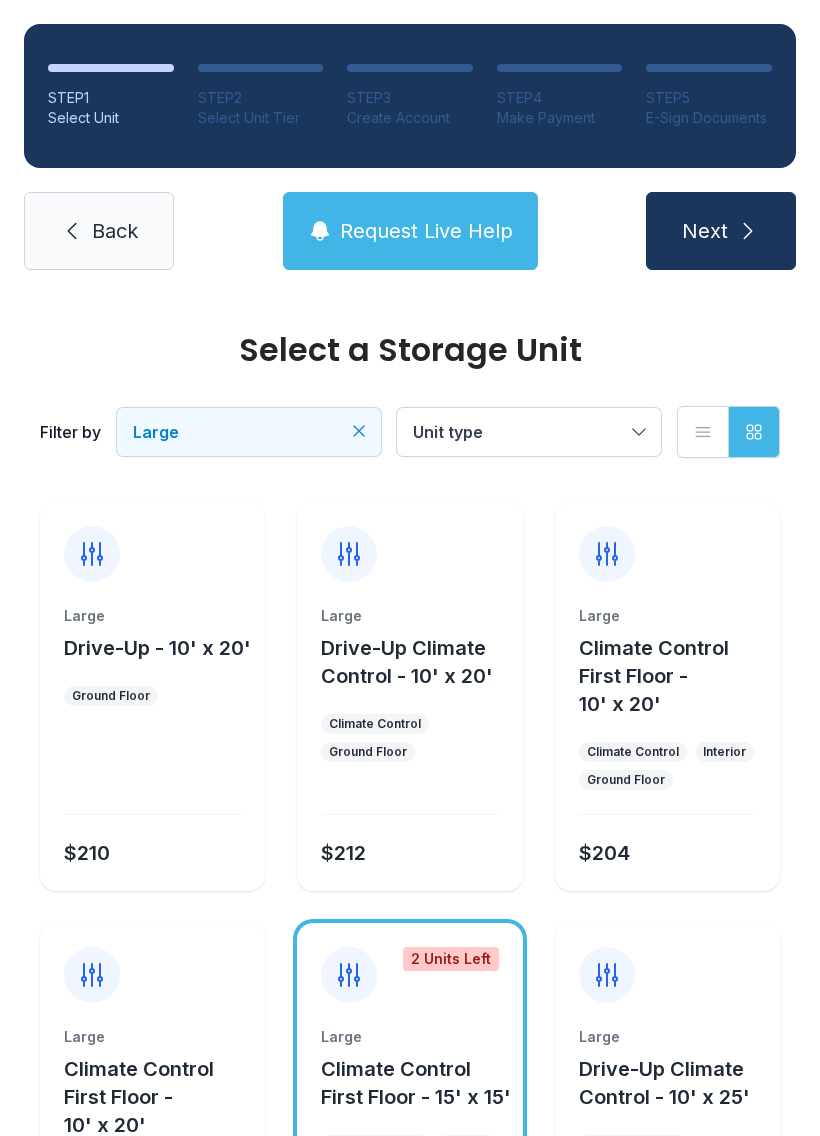 scroll, scrollTop: 0, scrollLeft: 0, axis: both 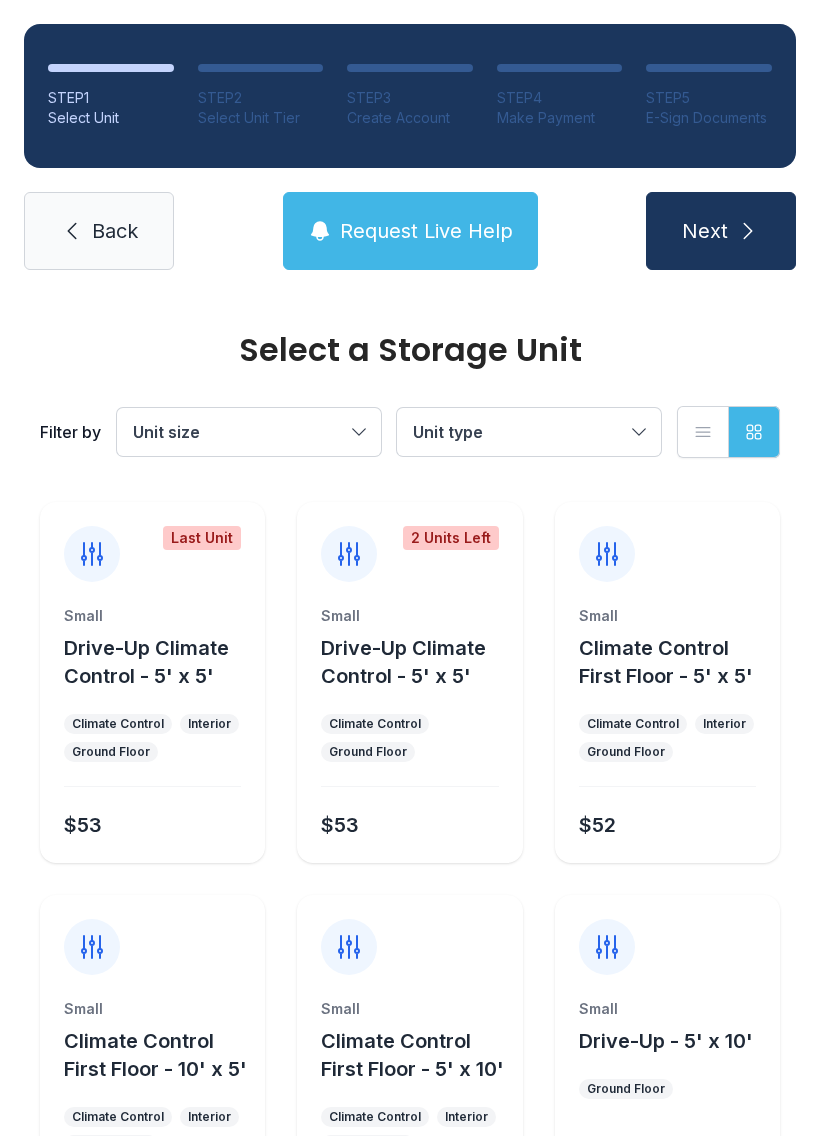 click on "Unit size" at bounding box center (239, 432) 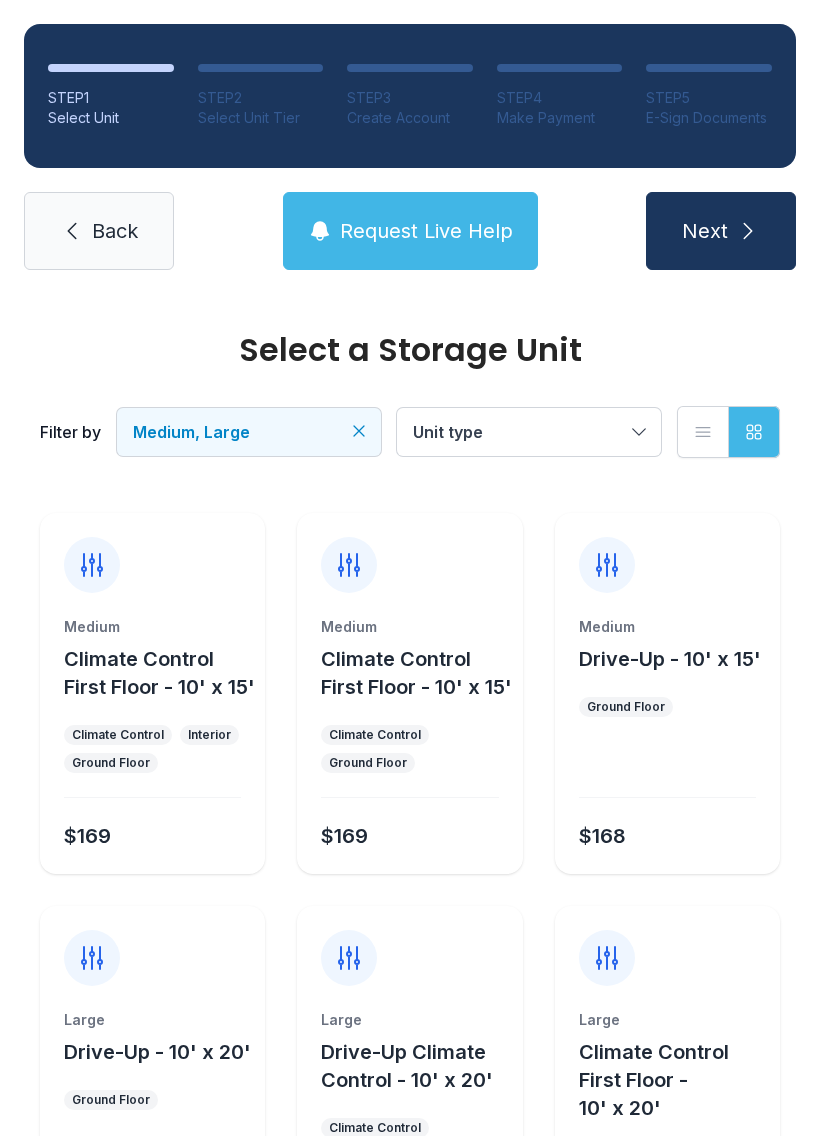 scroll, scrollTop: 773, scrollLeft: 0, axis: vertical 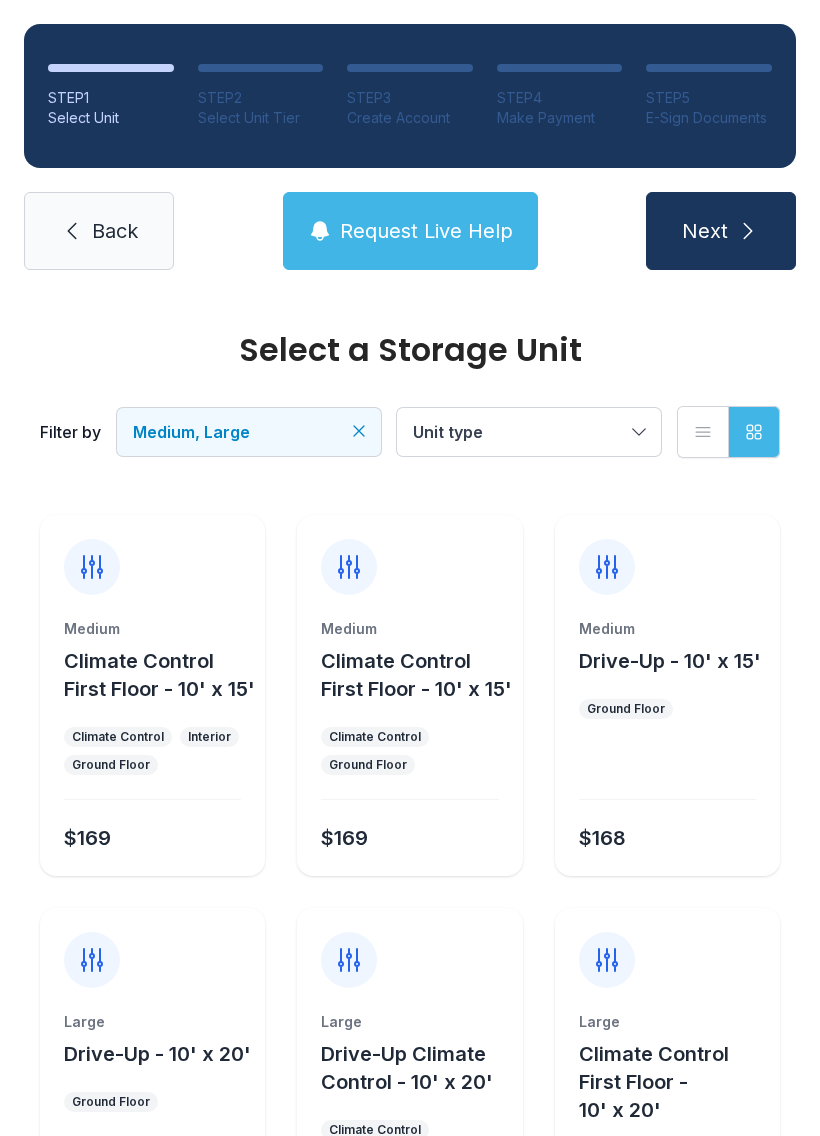 click on "Medium Drive-Up - 10' x 15' Ground Floor $168" at bounding box center (667, 747) 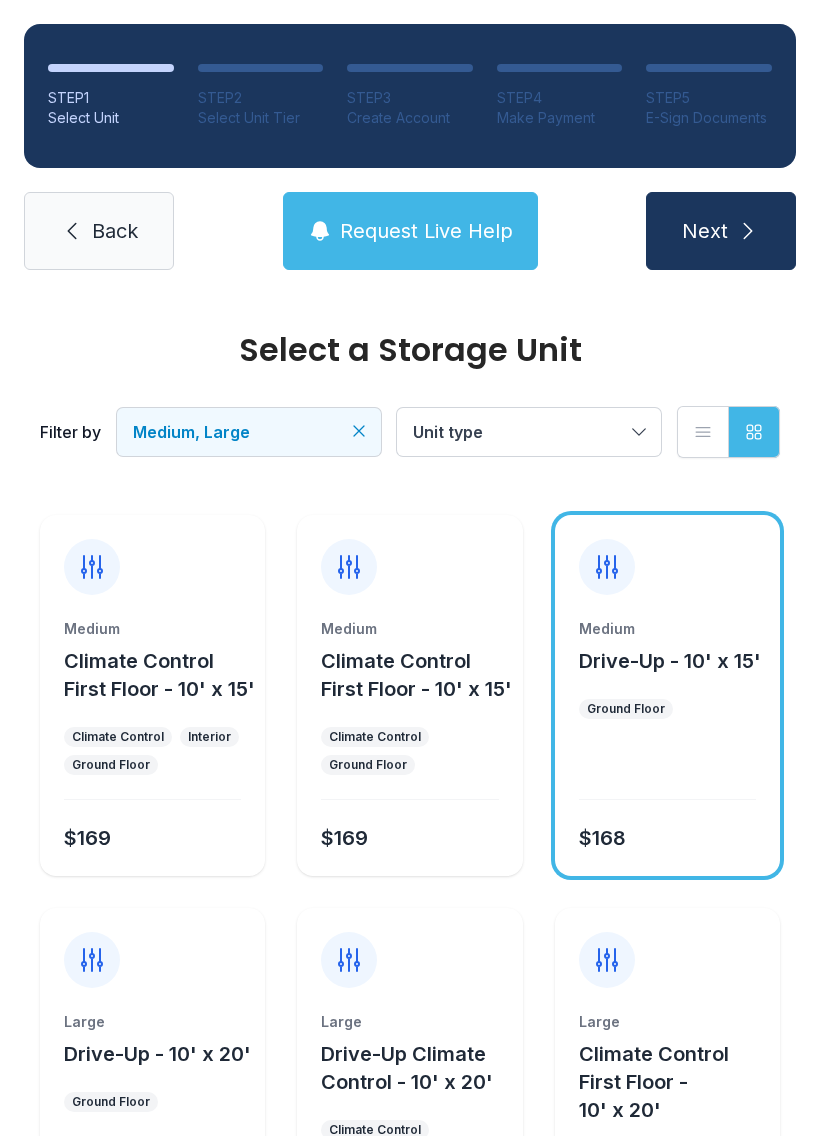 click at bounding box center [667, 771] 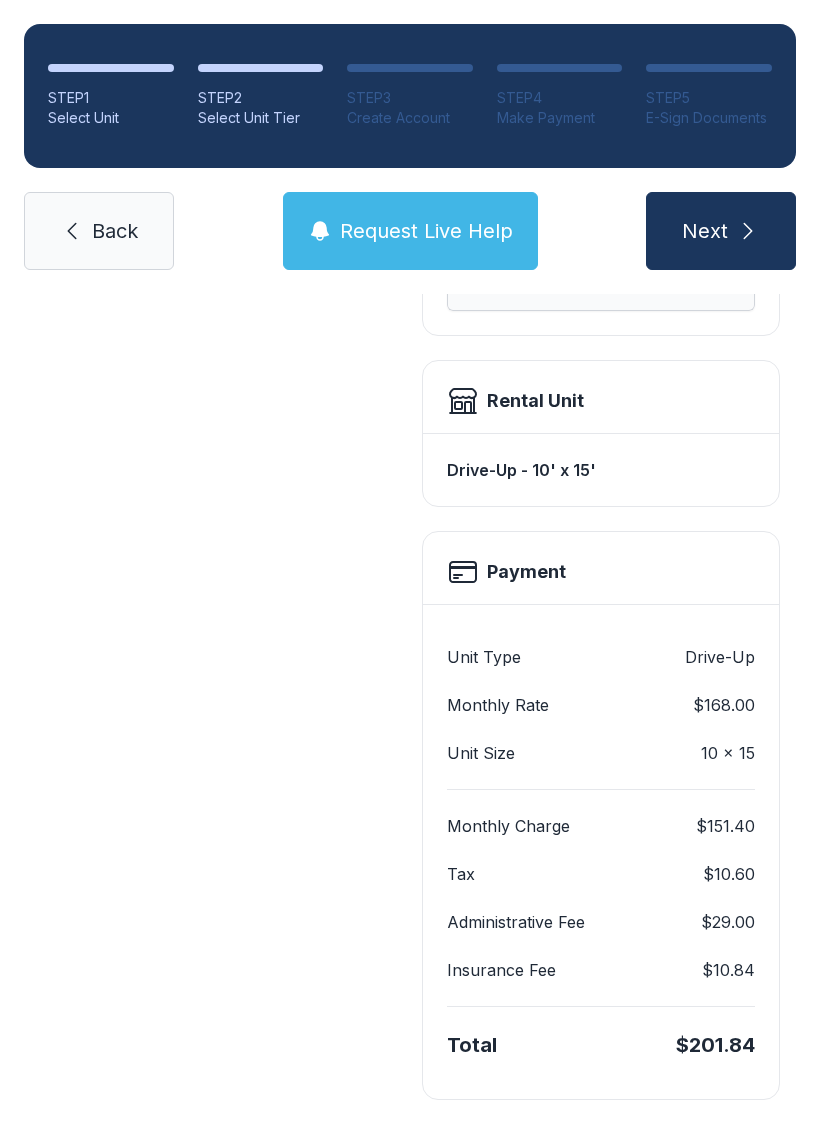scroll, scrollTop: 481, scrollLeft: 0, axis: vertical 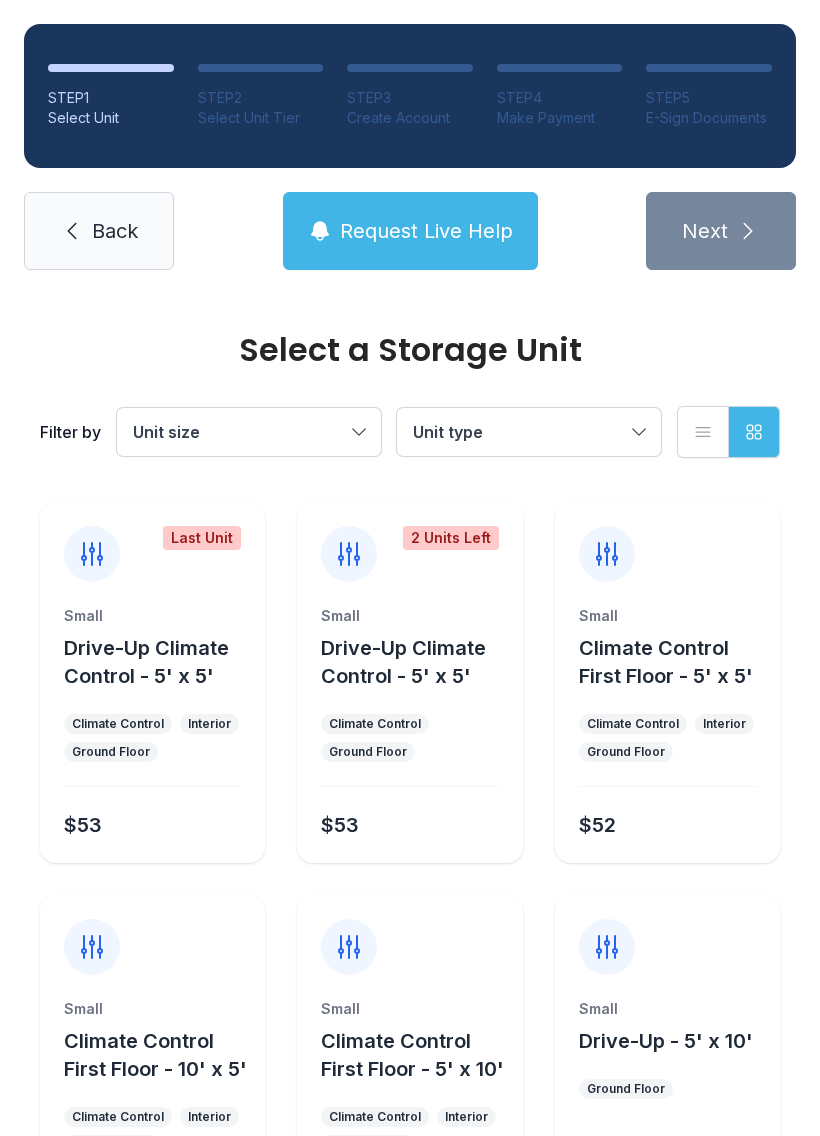 click on "Unit size" at bounding box center [249, 432] 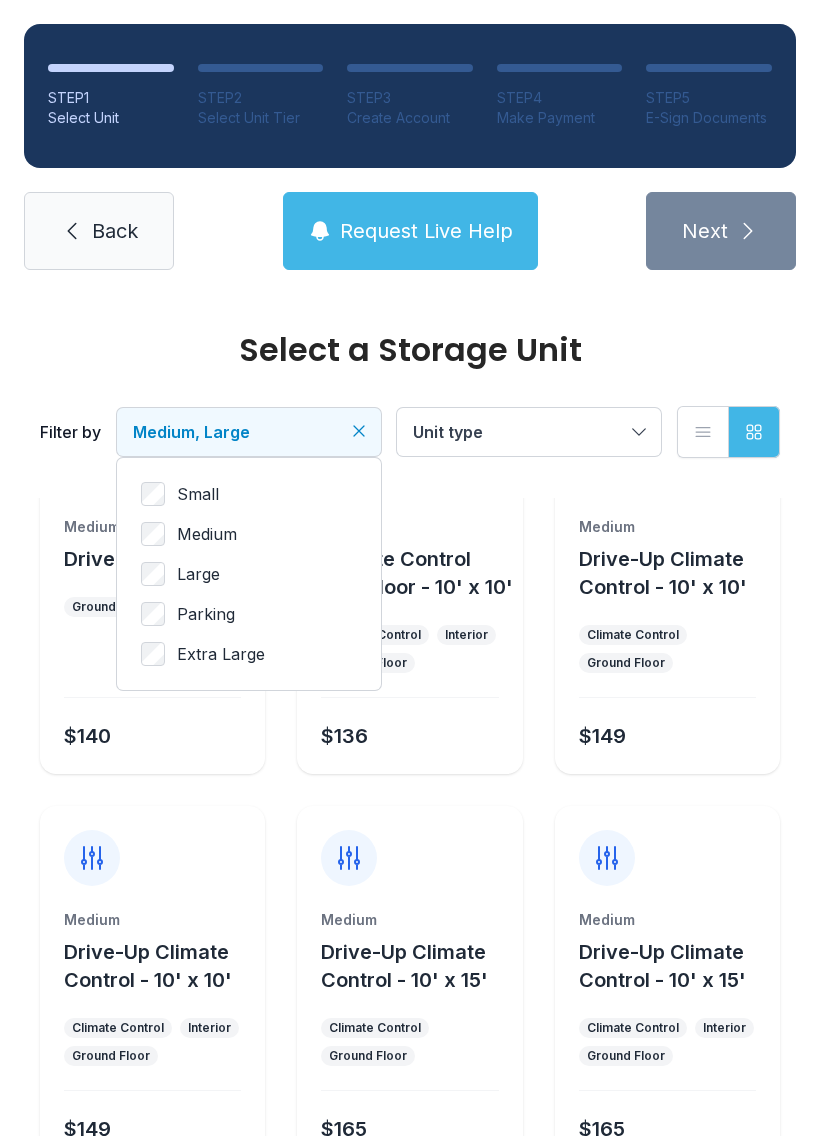 scroll, scrollTop: 132, scrollLeft: 0, axis: vertical 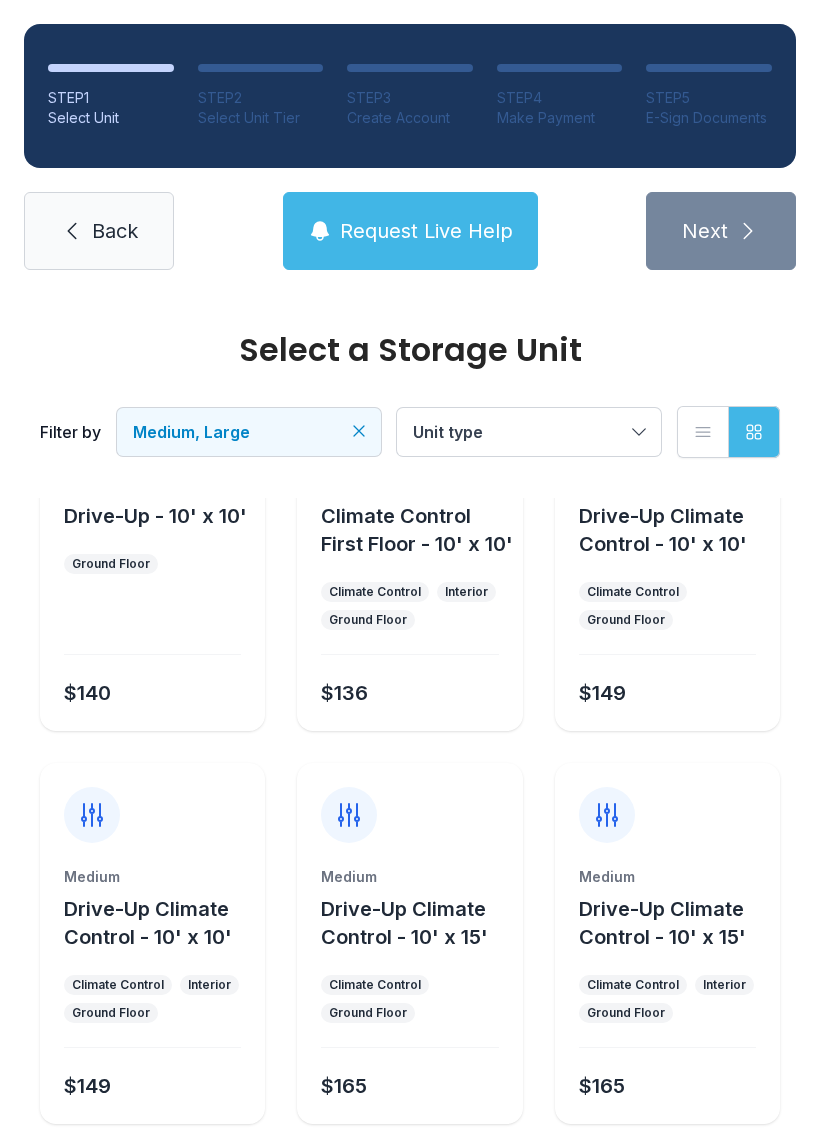 click at bounding box center [152, 626] 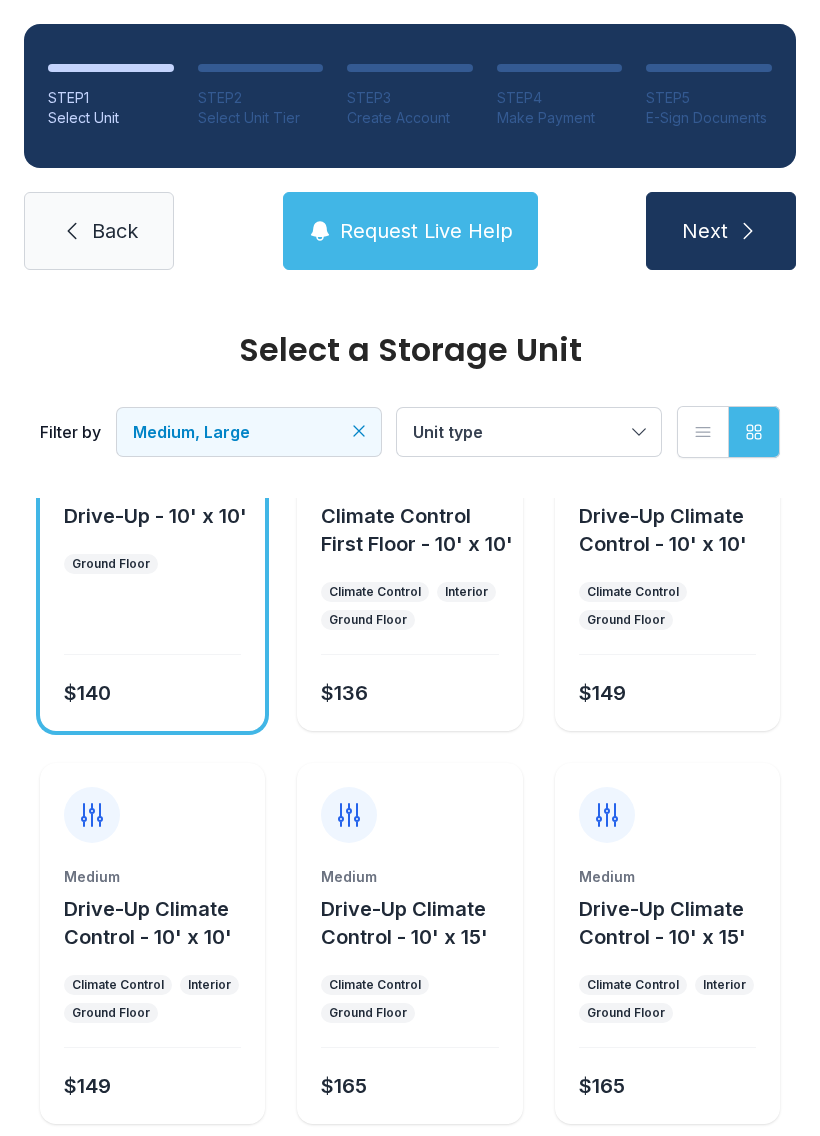 click on "Next" at bounding box center [721, 231] 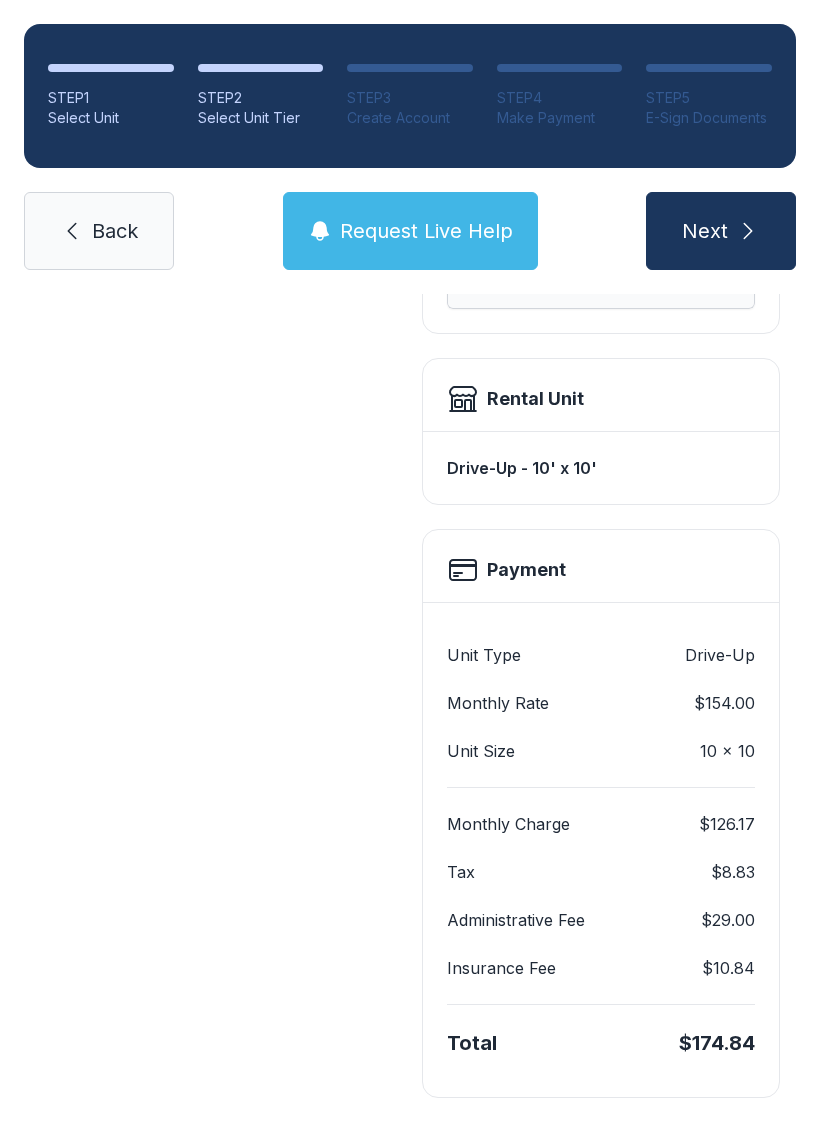 scroll, scrollTop: 481, scrollLeft: 0, axis: vertical 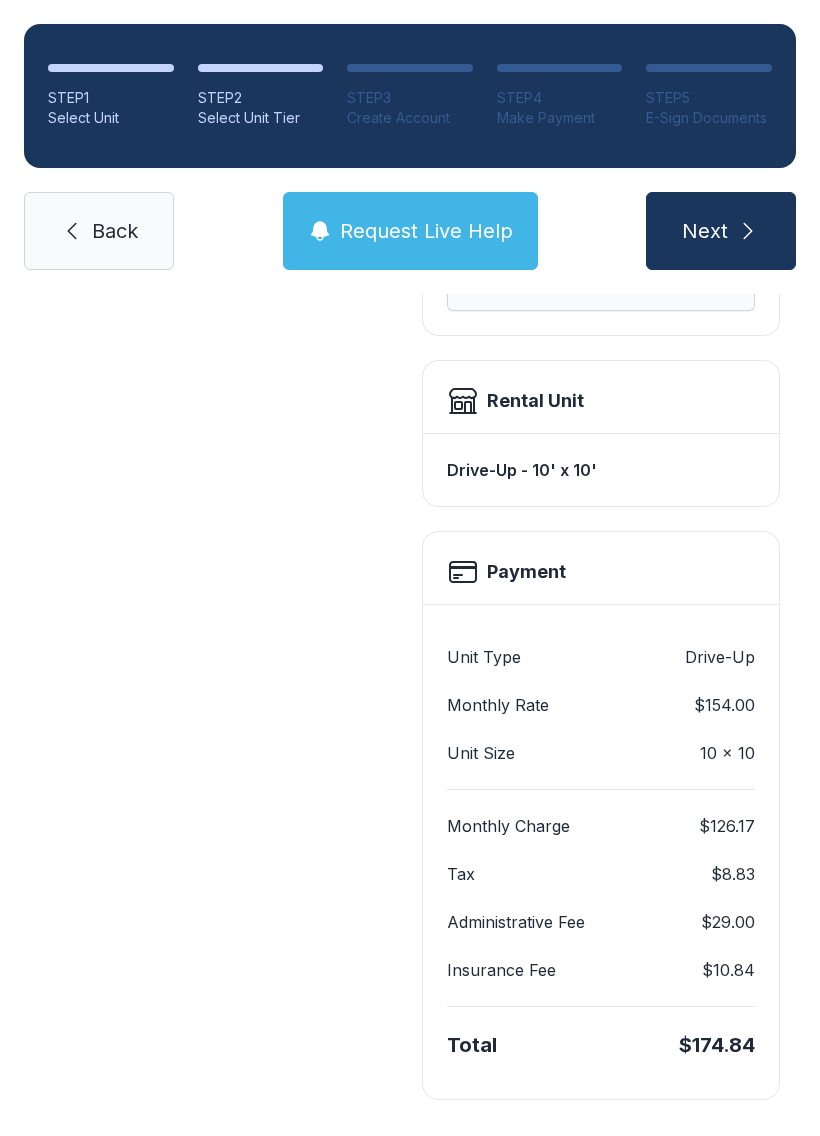 click on "Back" at bounding box center (115, 231) 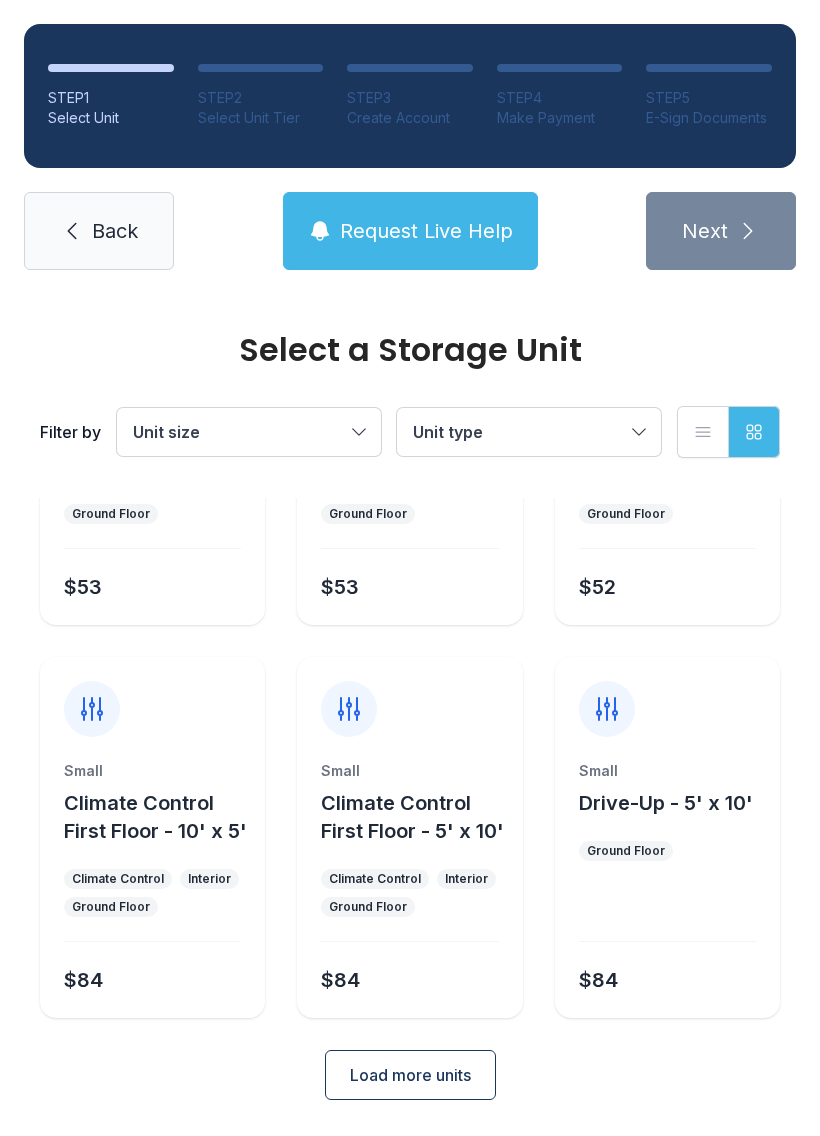 click on "Load more units" at bounding box center (410, 1075) 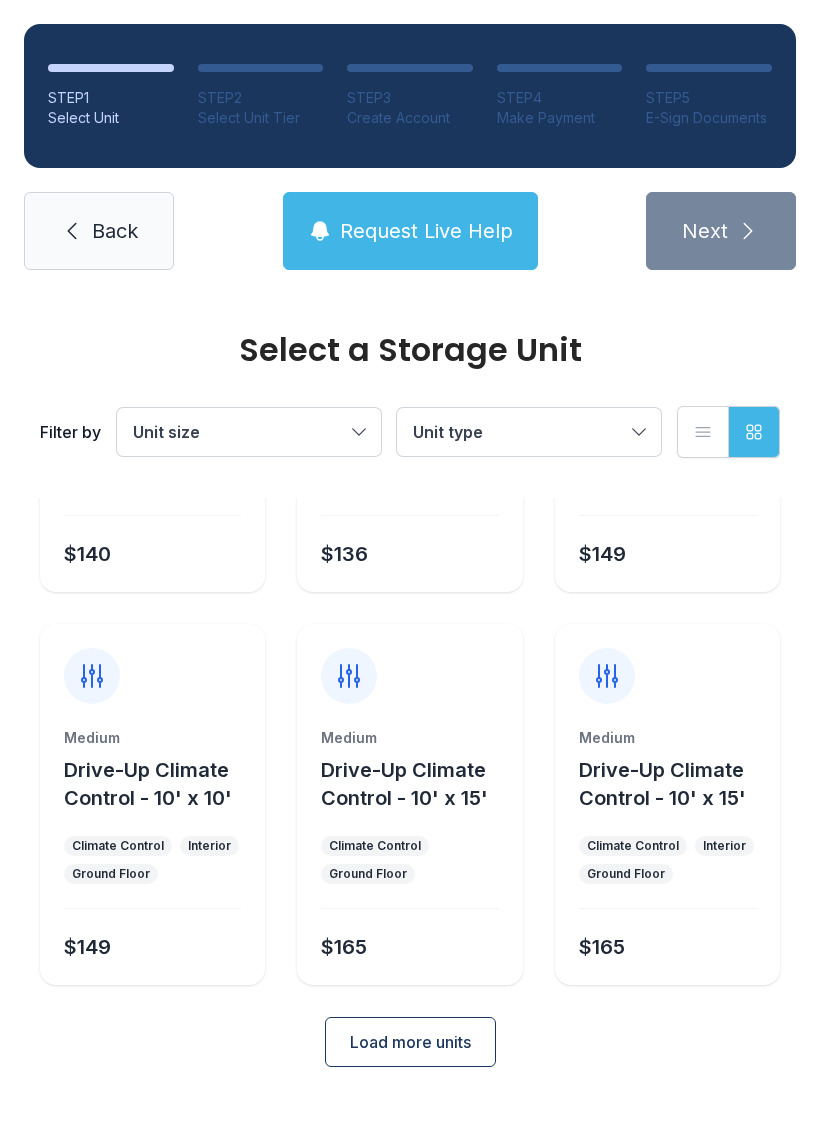 scroll, scrollTop: 1052, scrollLeft: 0, axis: vertical 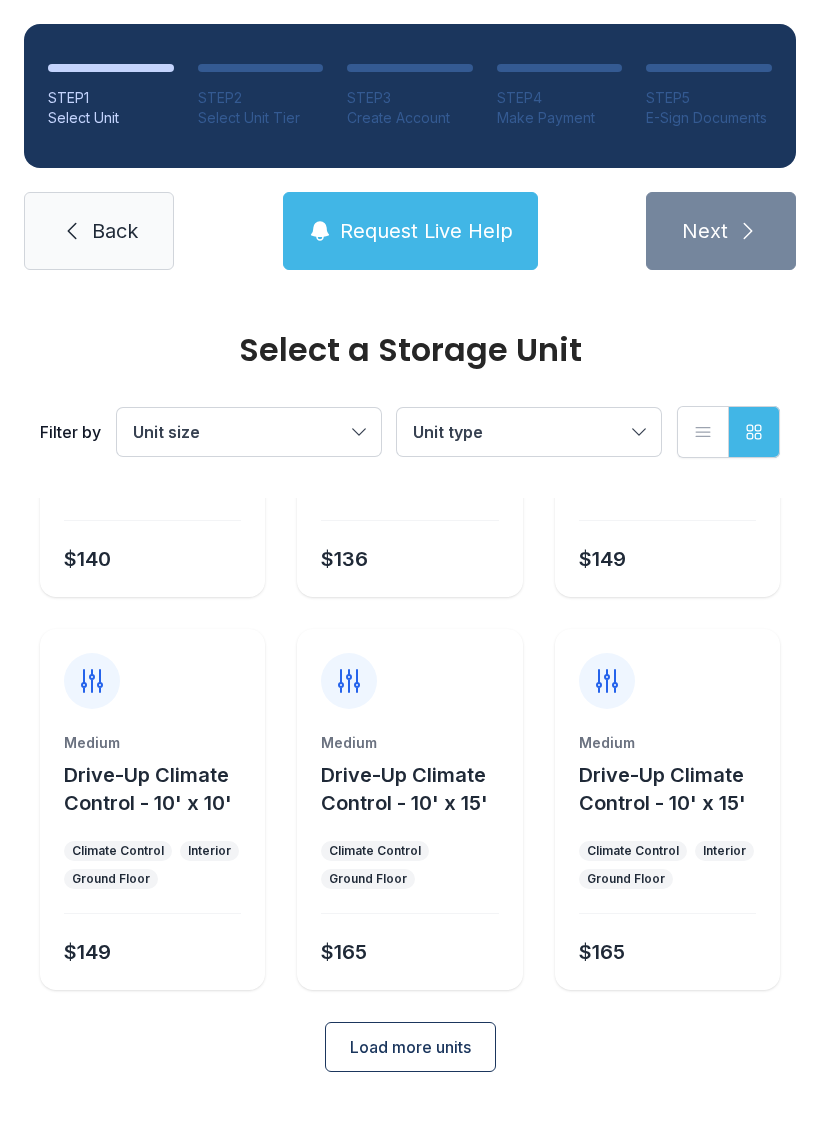 click on "Climate Control Ground Floor" at bounding box center (409, 865) 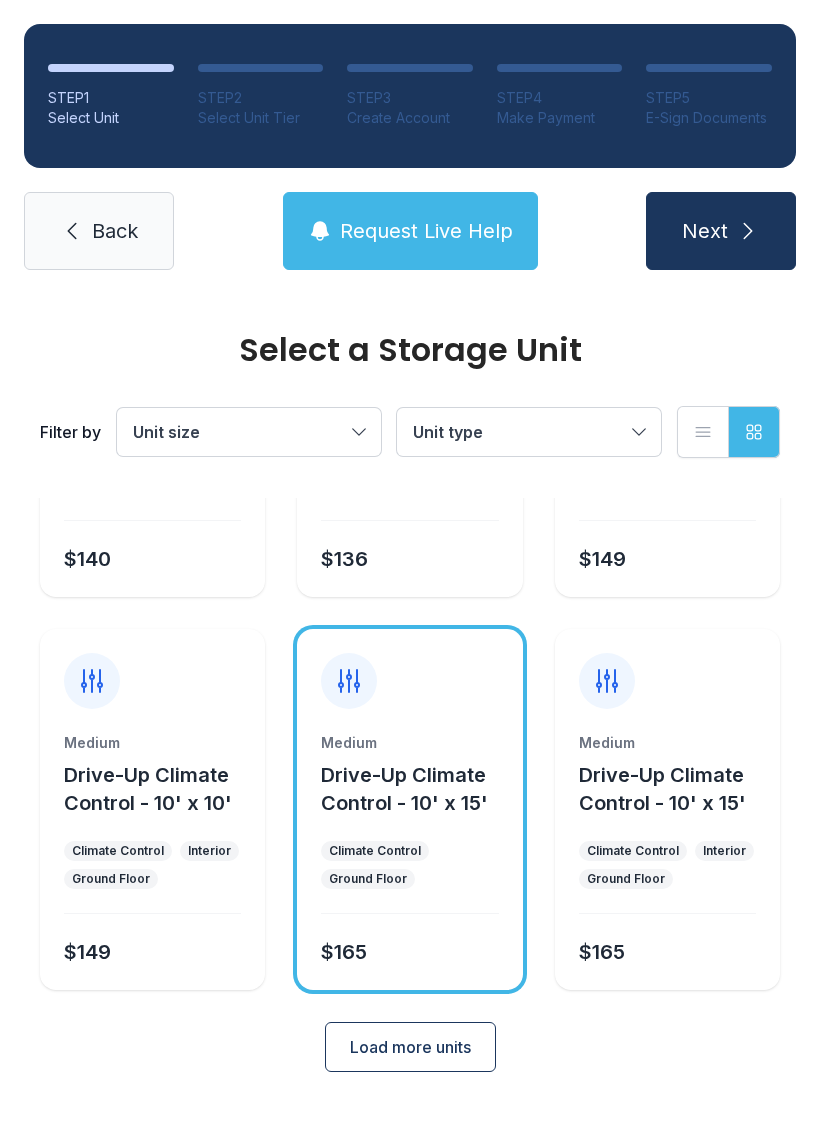 click 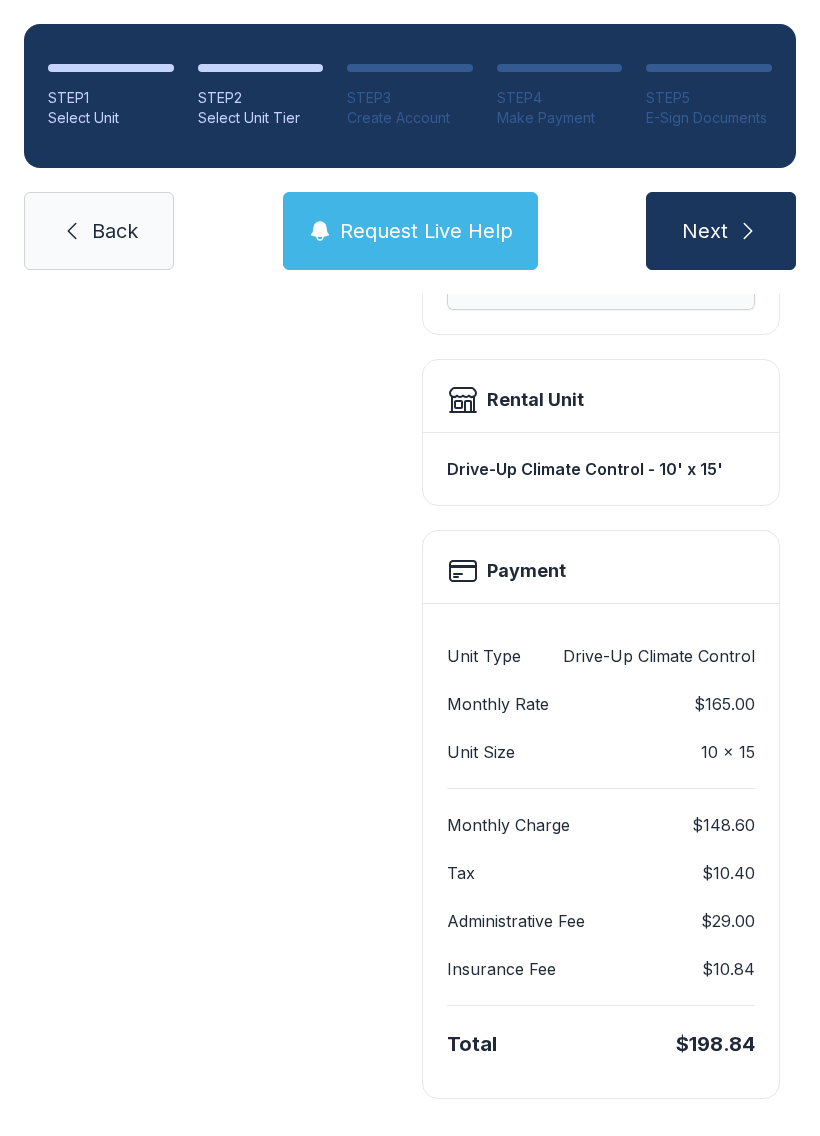 scroll, scrollTop: 481, scrollLeft: 0, axis: vertical 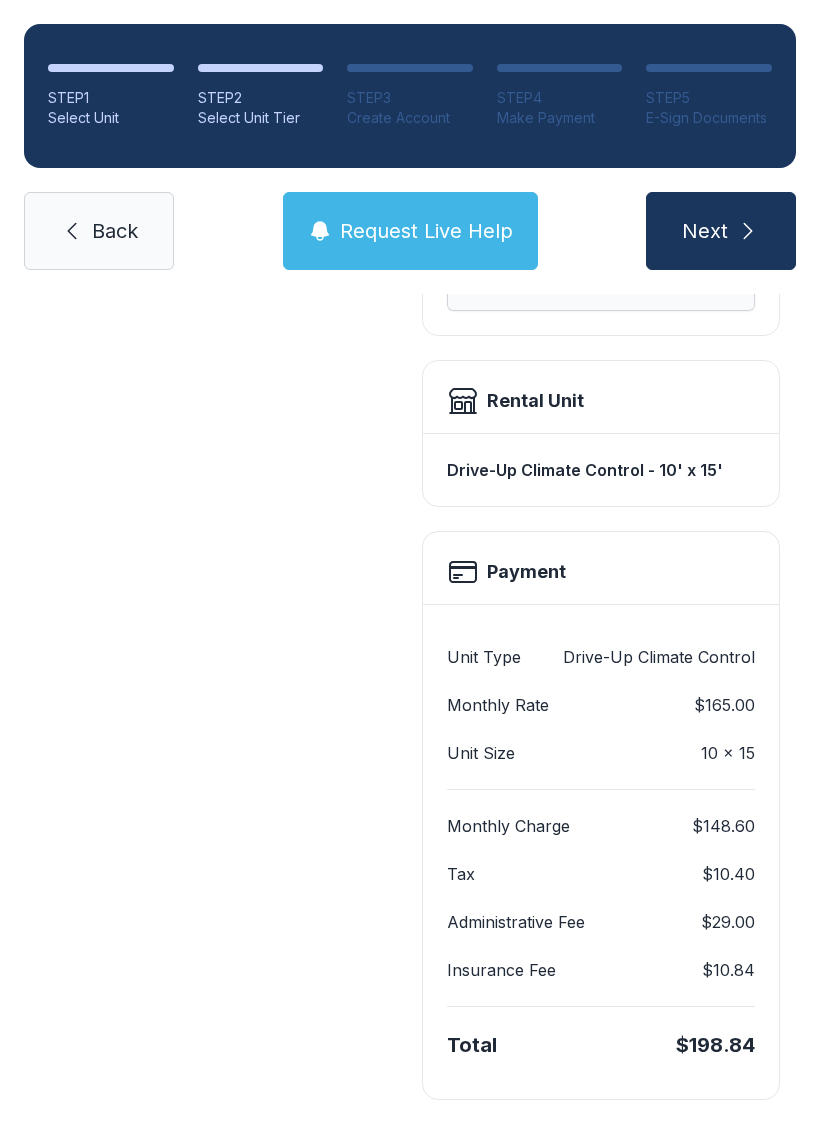 click on "Back" at bounding box center [115, 231] 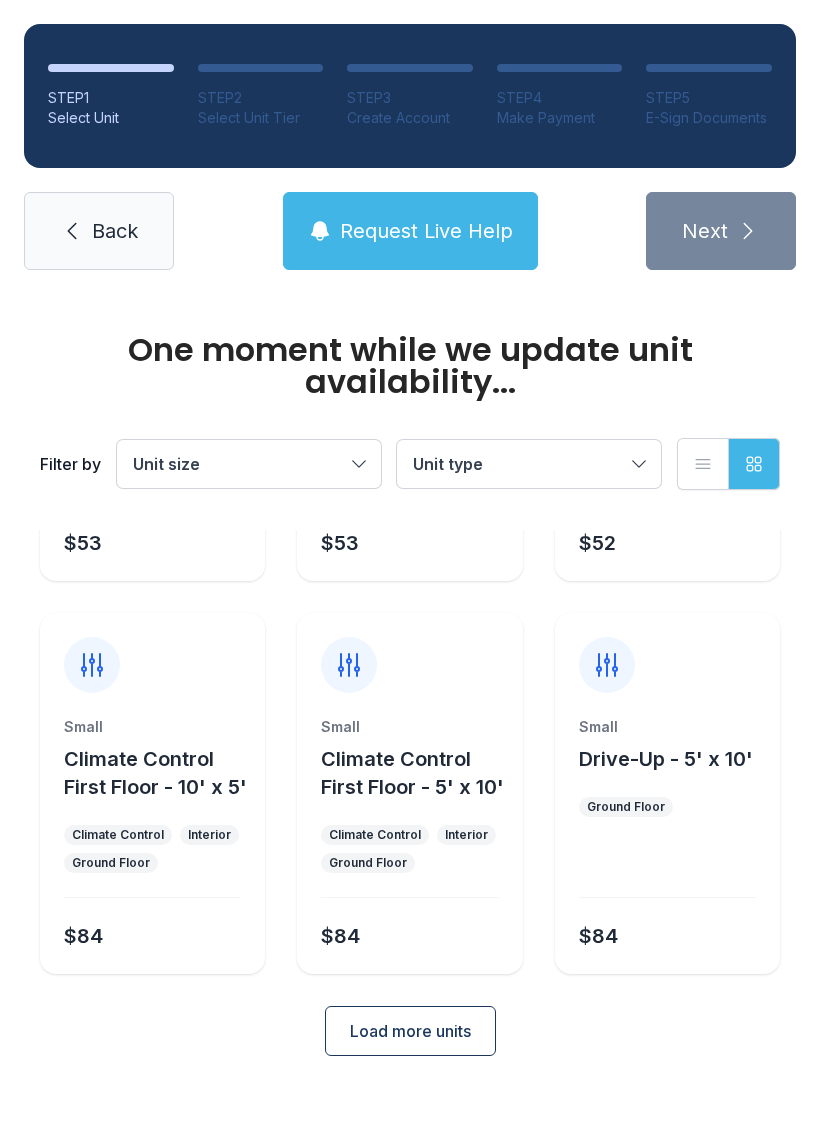 scroll, scrollTop: 0, scrollLeft: 0, axis: both 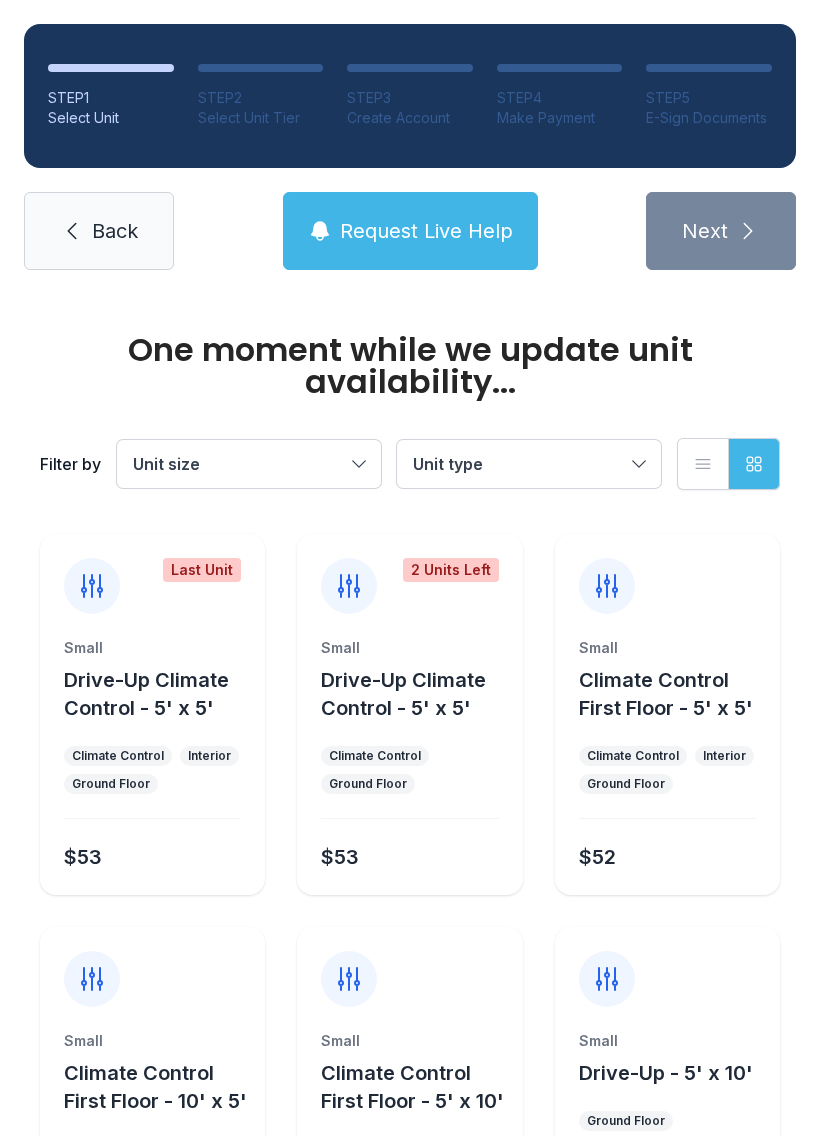 click on "Back" at bounding box center (115, 231) 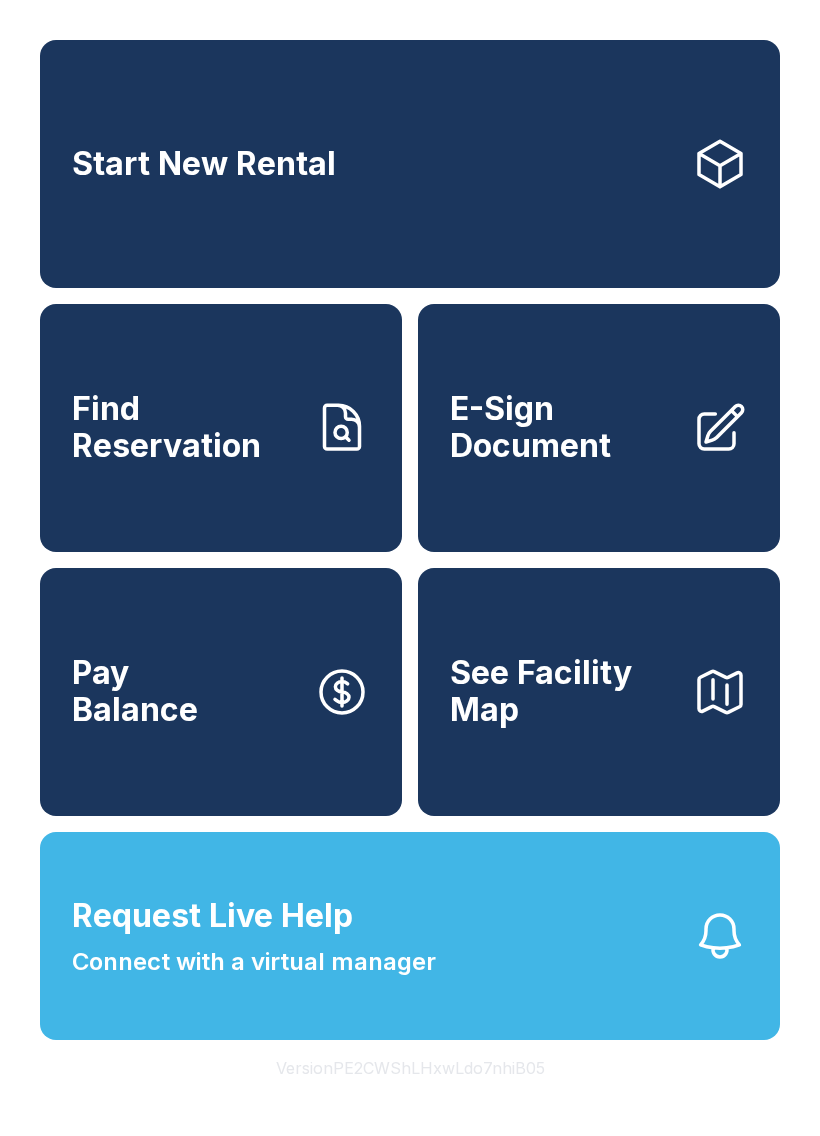 click on "Start New Rental" at bounding box center (410, 164) 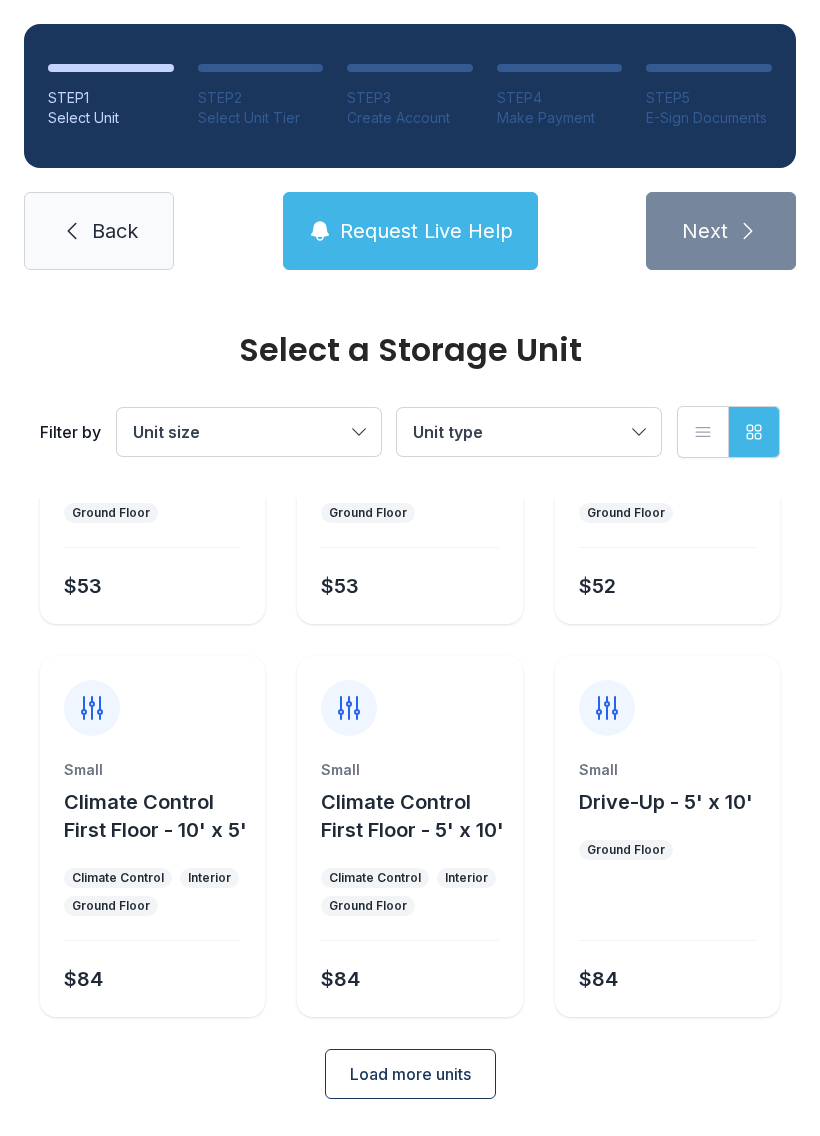 scroll, scrollTop: 238, scrollLeft: 0, axis: vertical 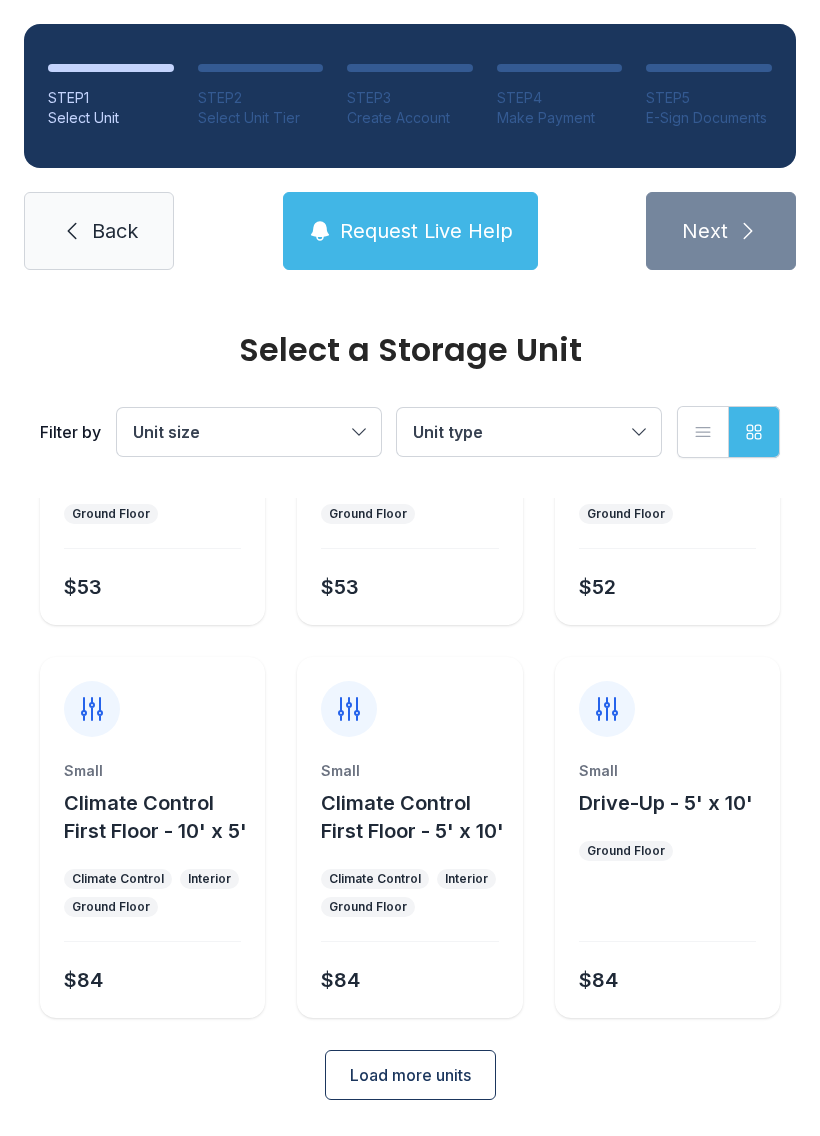click on "Load more units" at bounding box center [410, 1075] 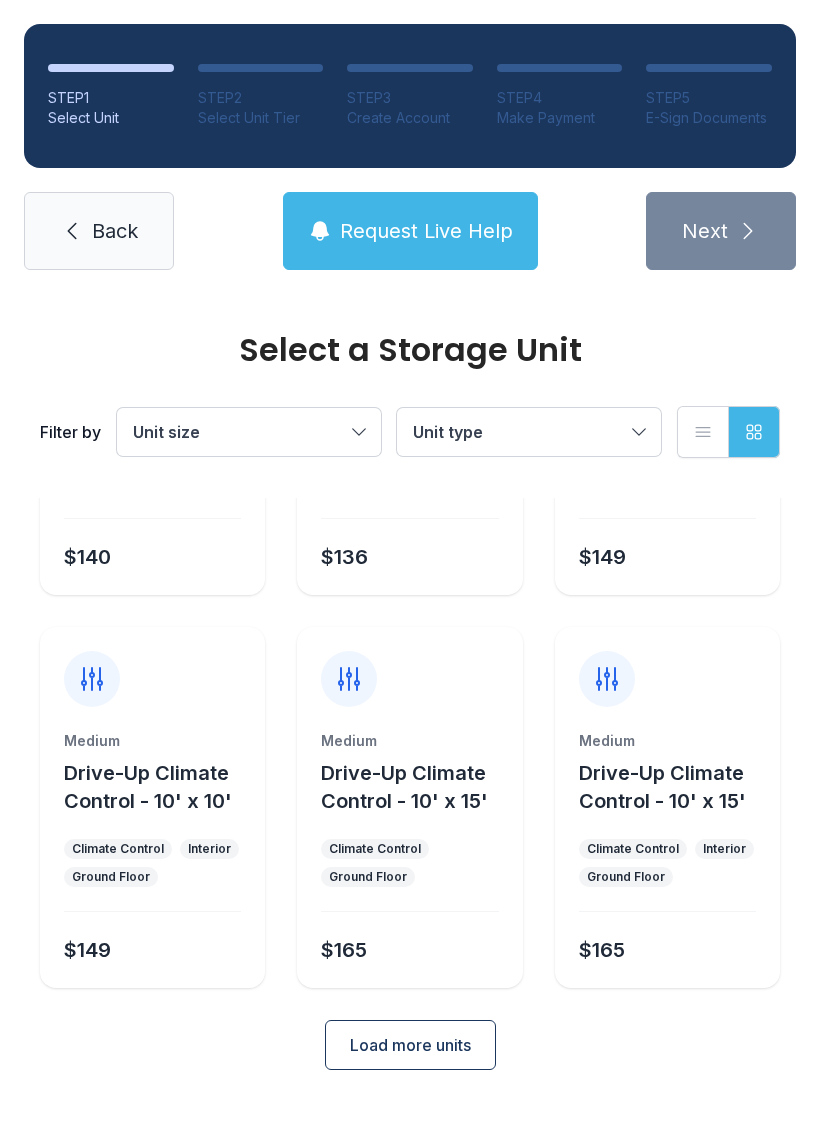 scroll, scrollTop: 1052, scrollLeft: 0, axis: vertical 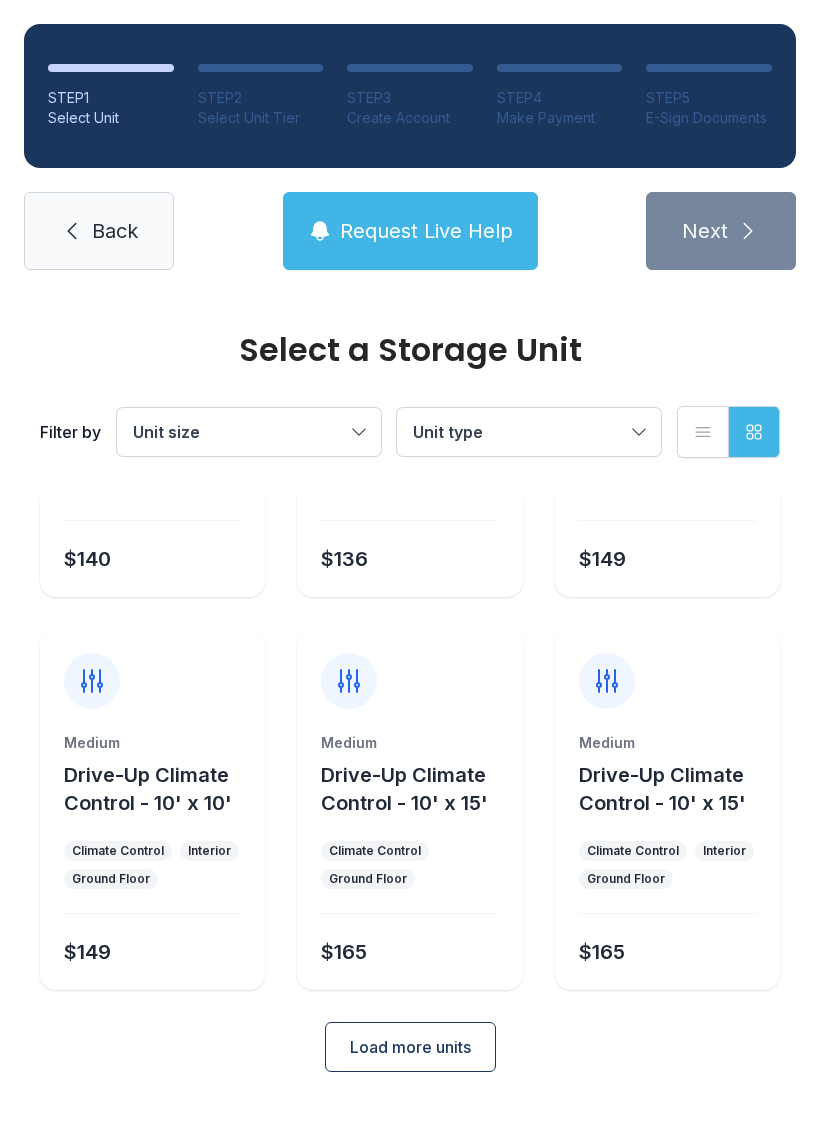 click on "Climate Control Ground Floor" at bounding box center [409, 865] 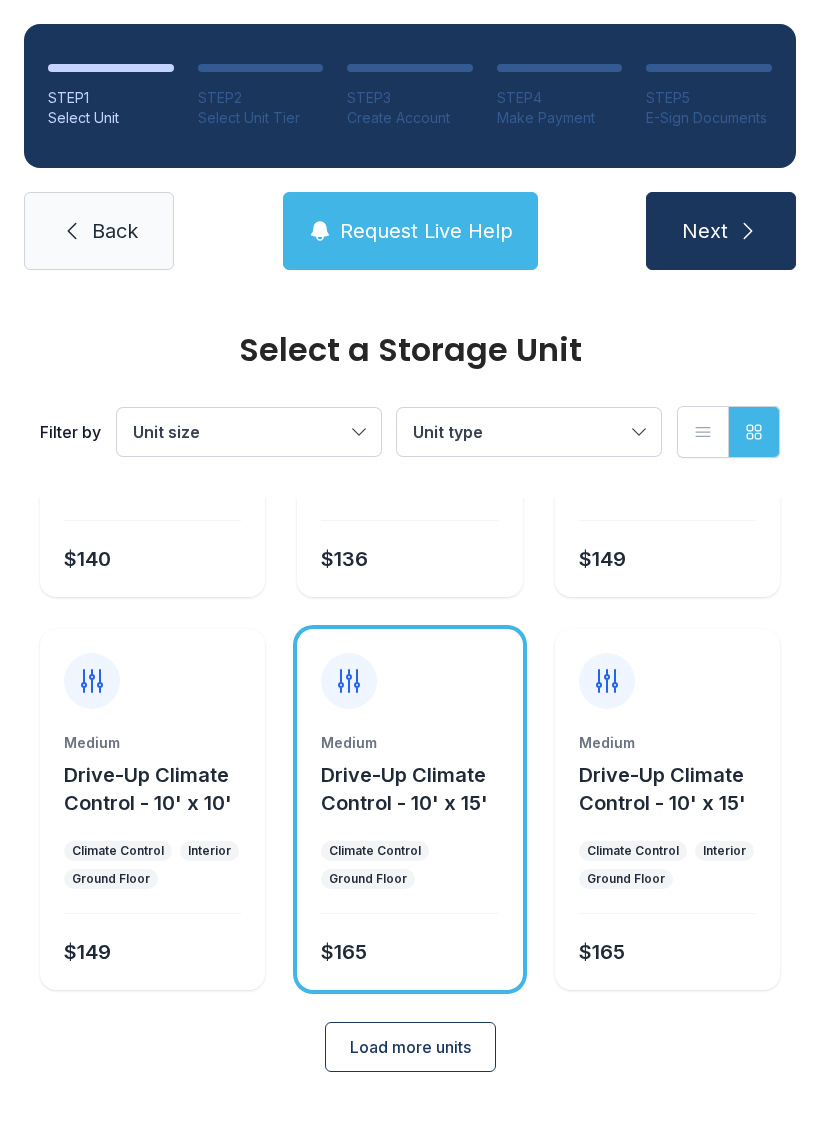 click on "Next" at bounding box center (721, 231) 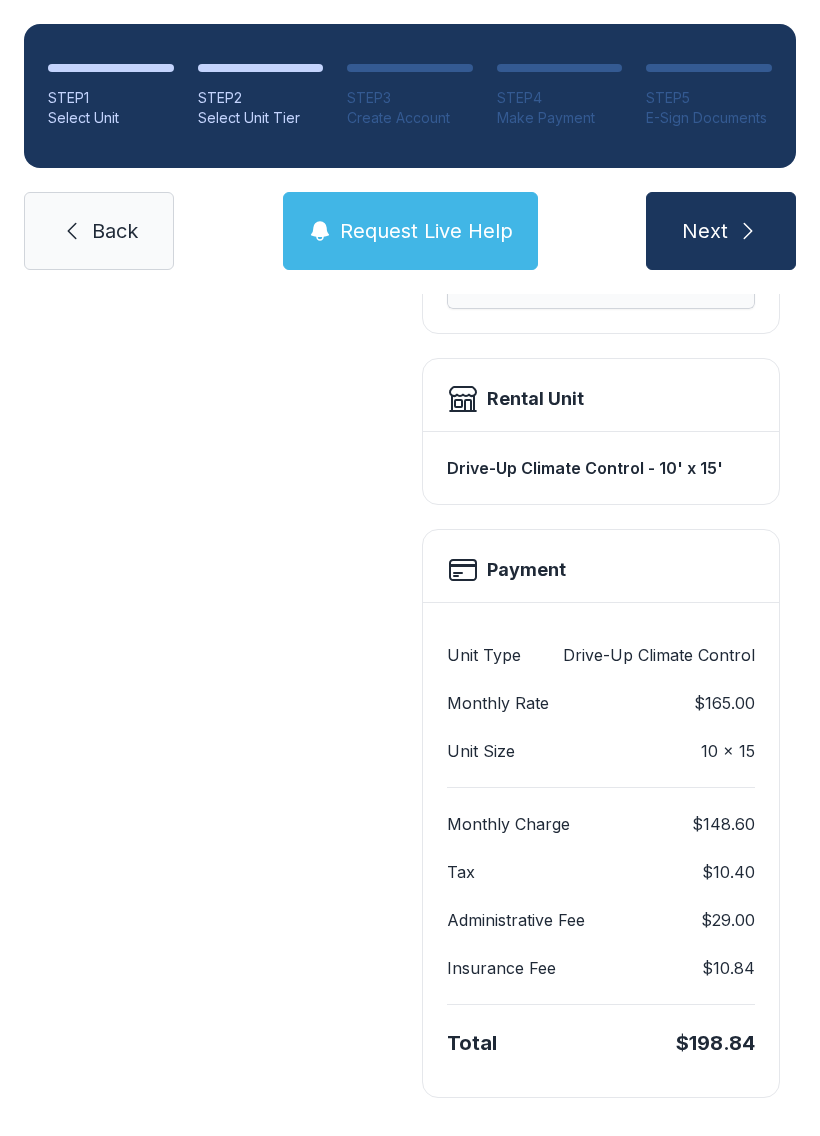 scroll, scrollTop: 481, scrollLeft: 0, axis: vertical 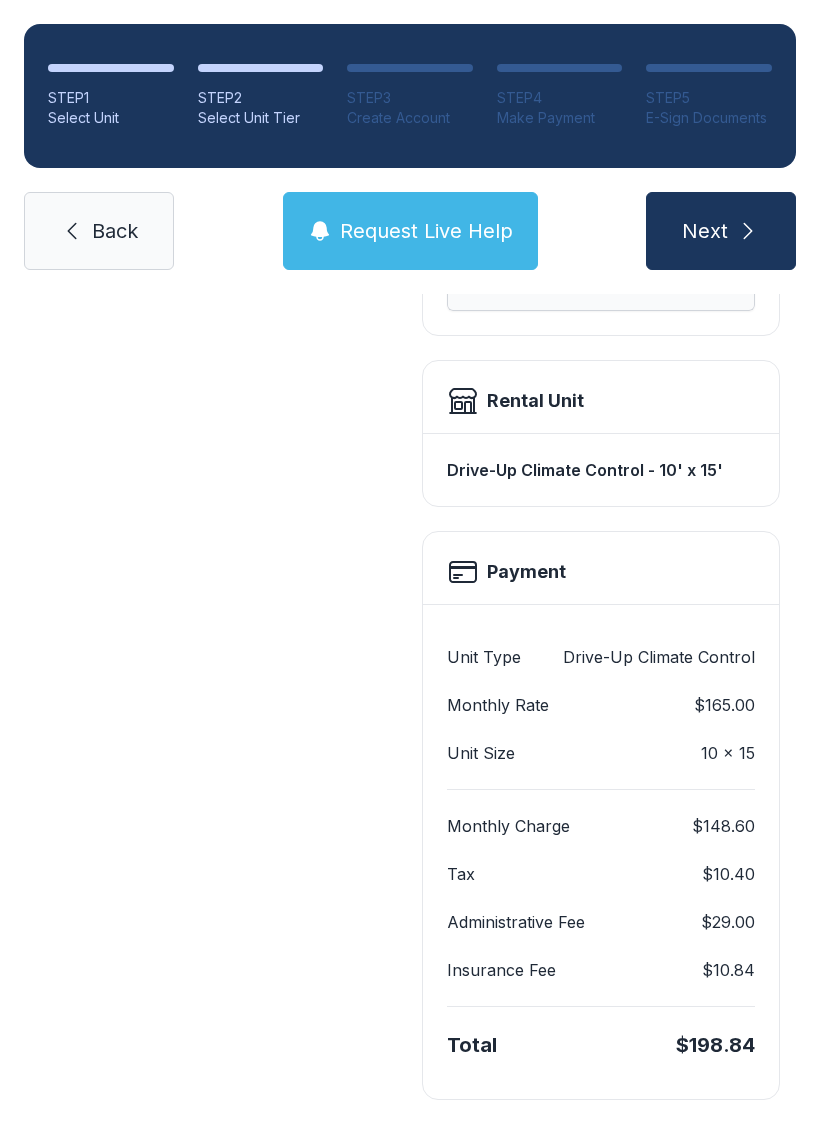 click on "Next" at bounding box center (721, 231) 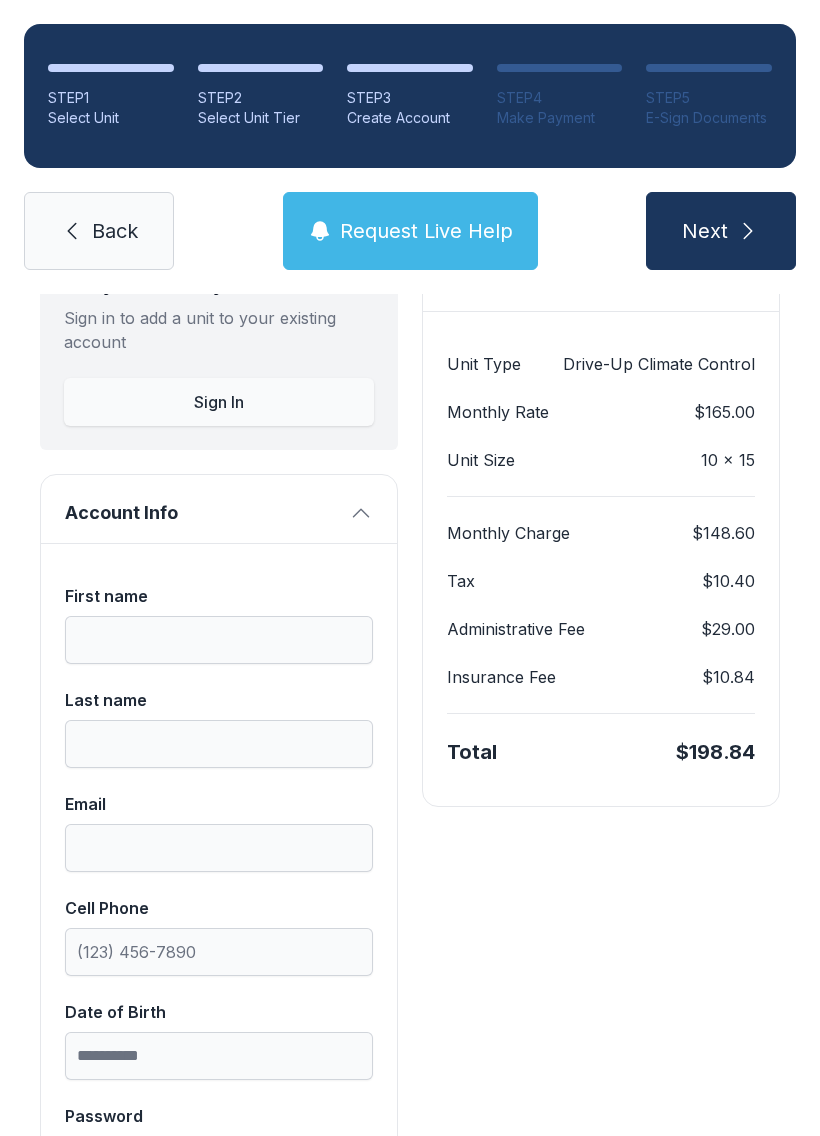 scroll, scrollTop: 171, scrollLeft: 0, axis: vertical 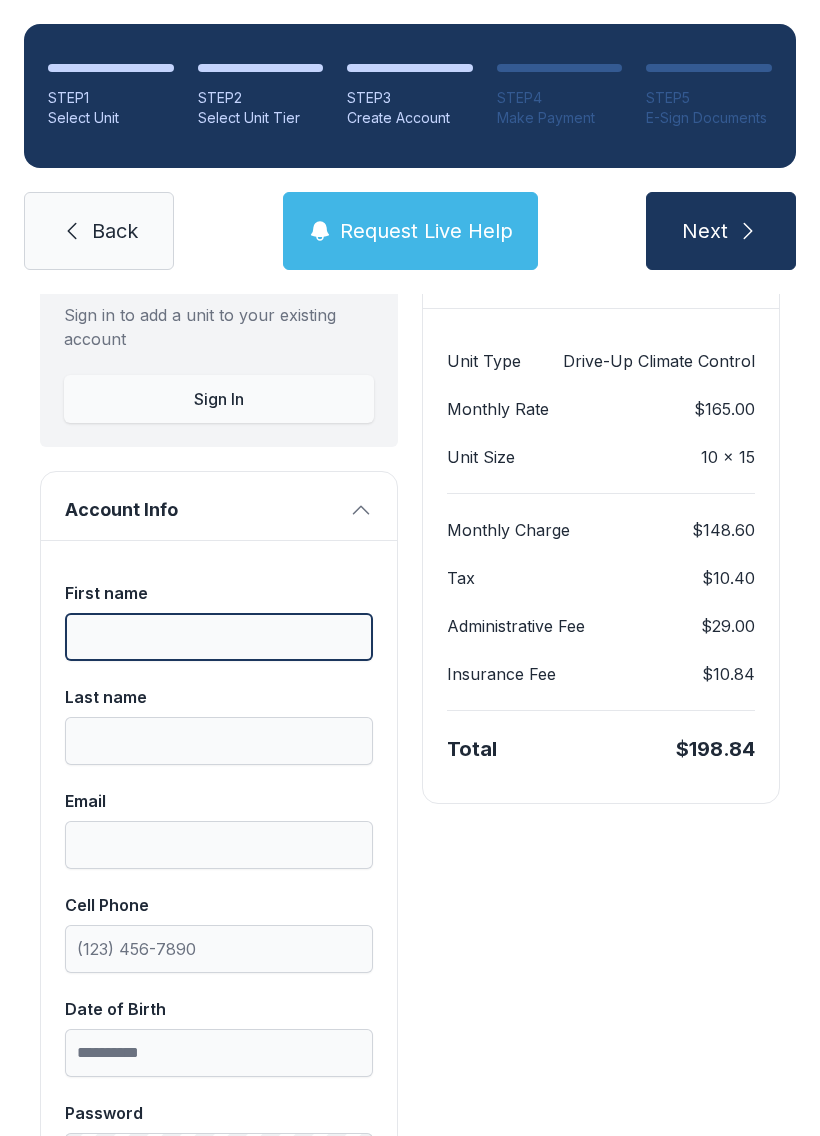click on "First name" at bounding box center (219, 637) 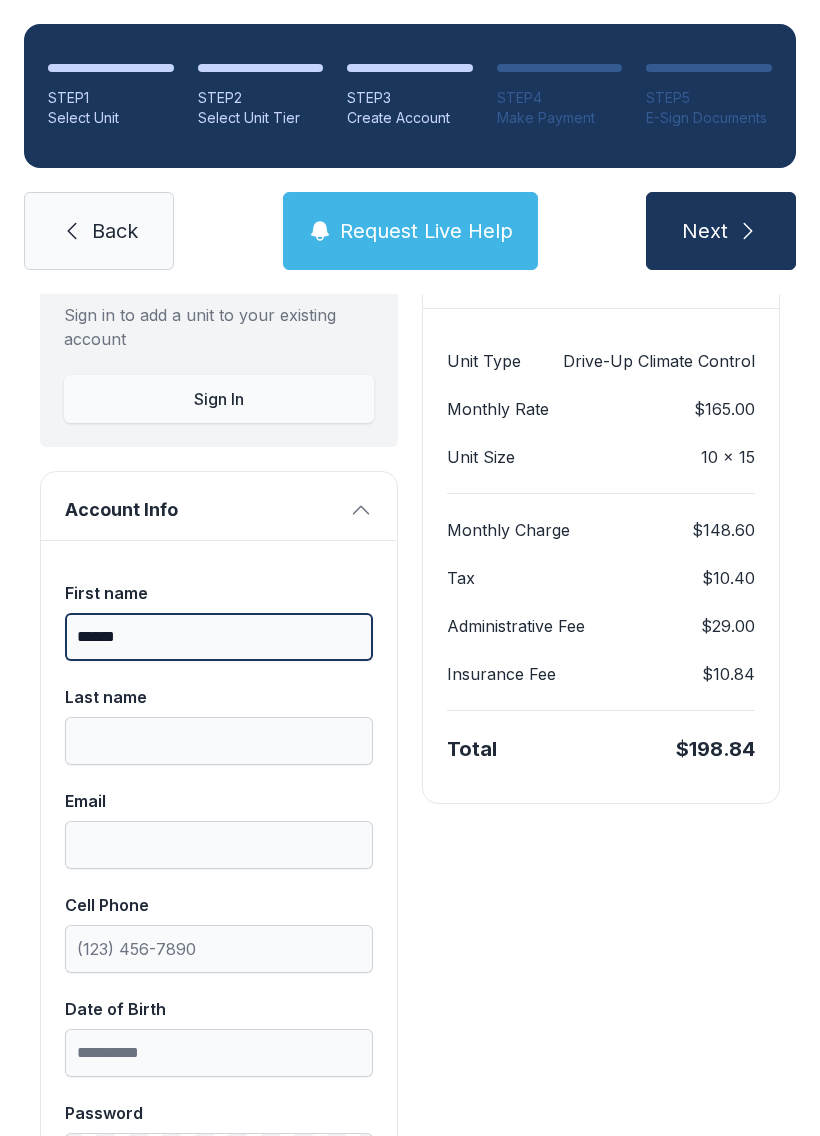 type on "******" 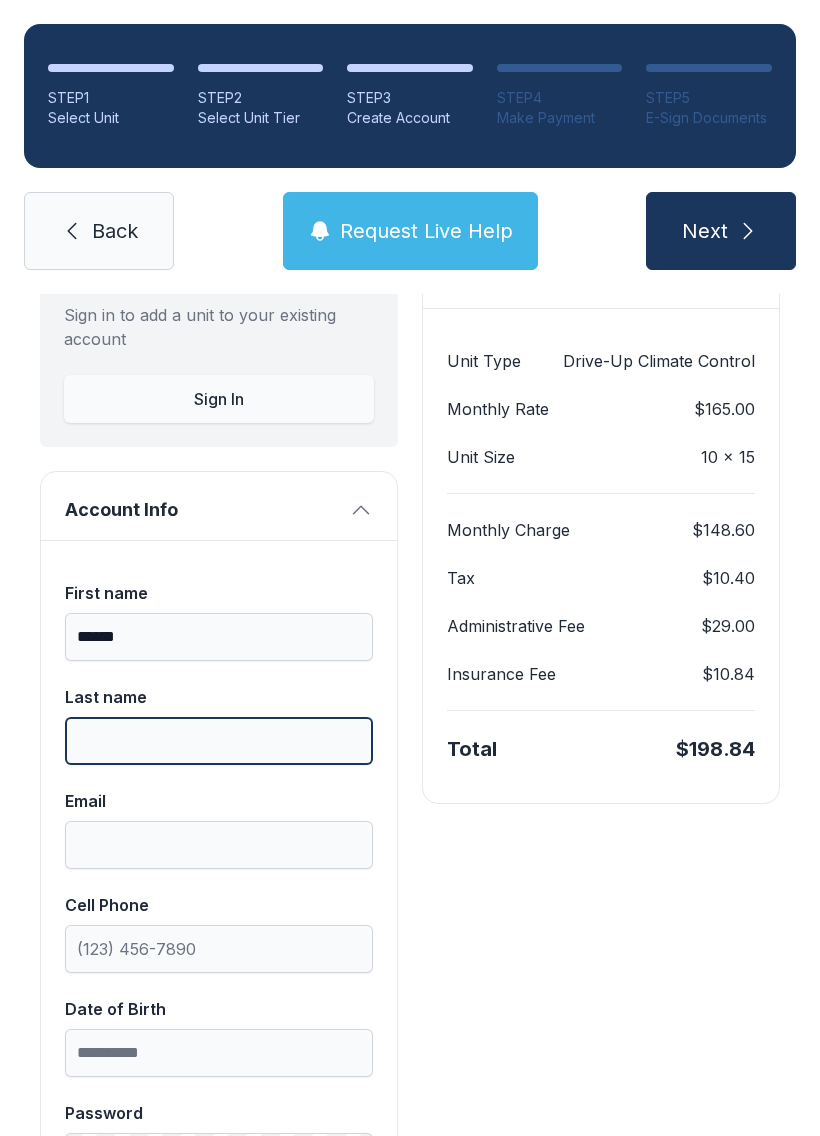 click on "Last name" at bounding box center (219, 741) 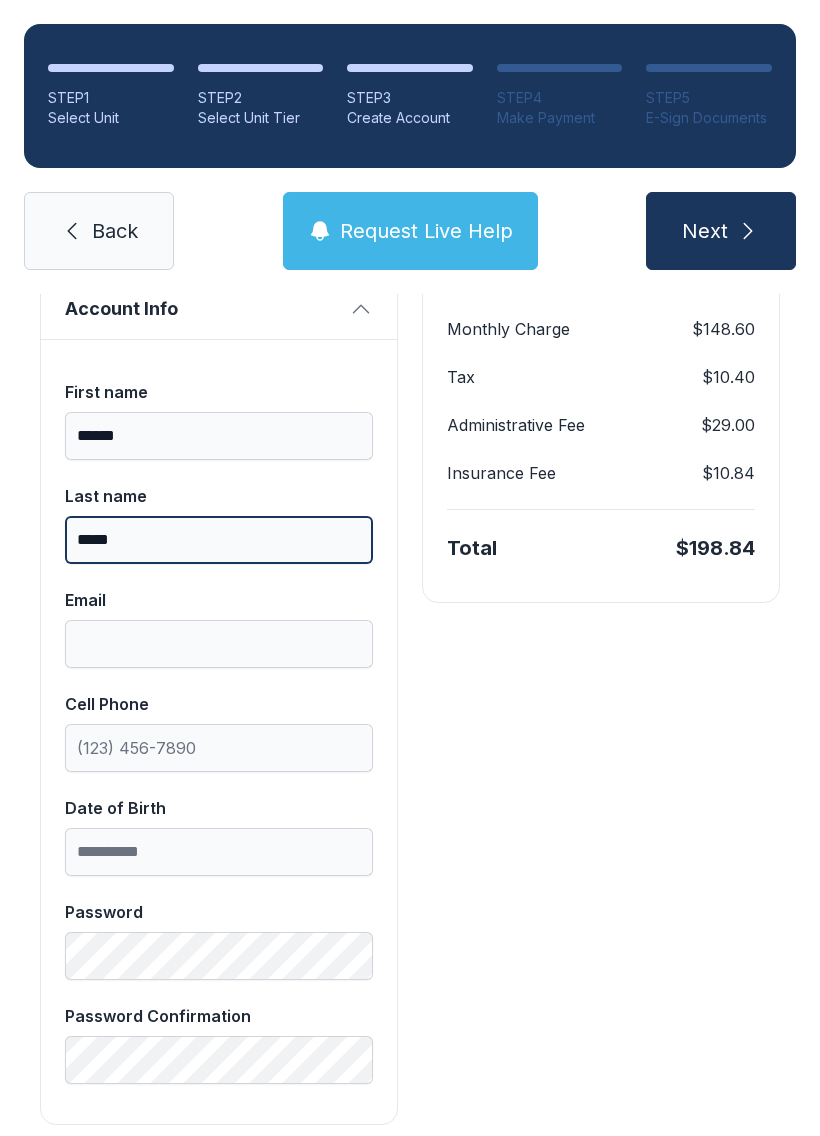 scroll, scrollTop: 383, scrollLeft: 0, axis: vertical 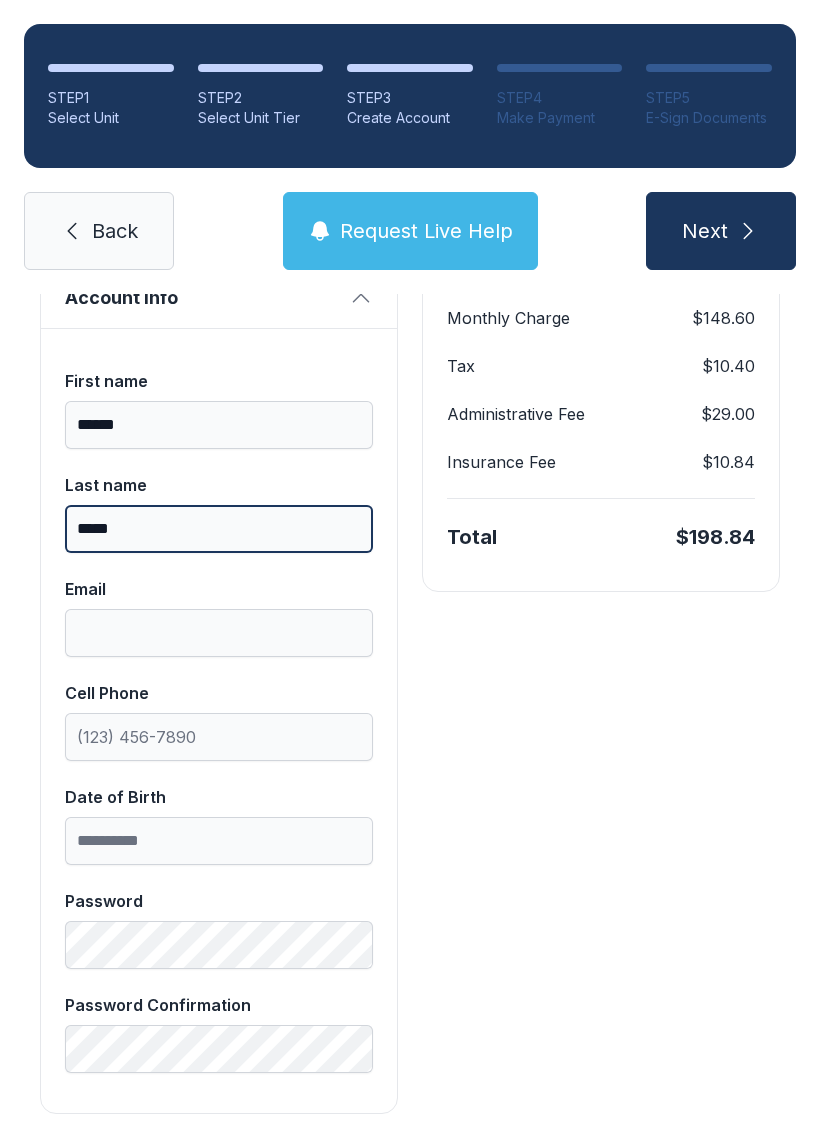 type on "*****" 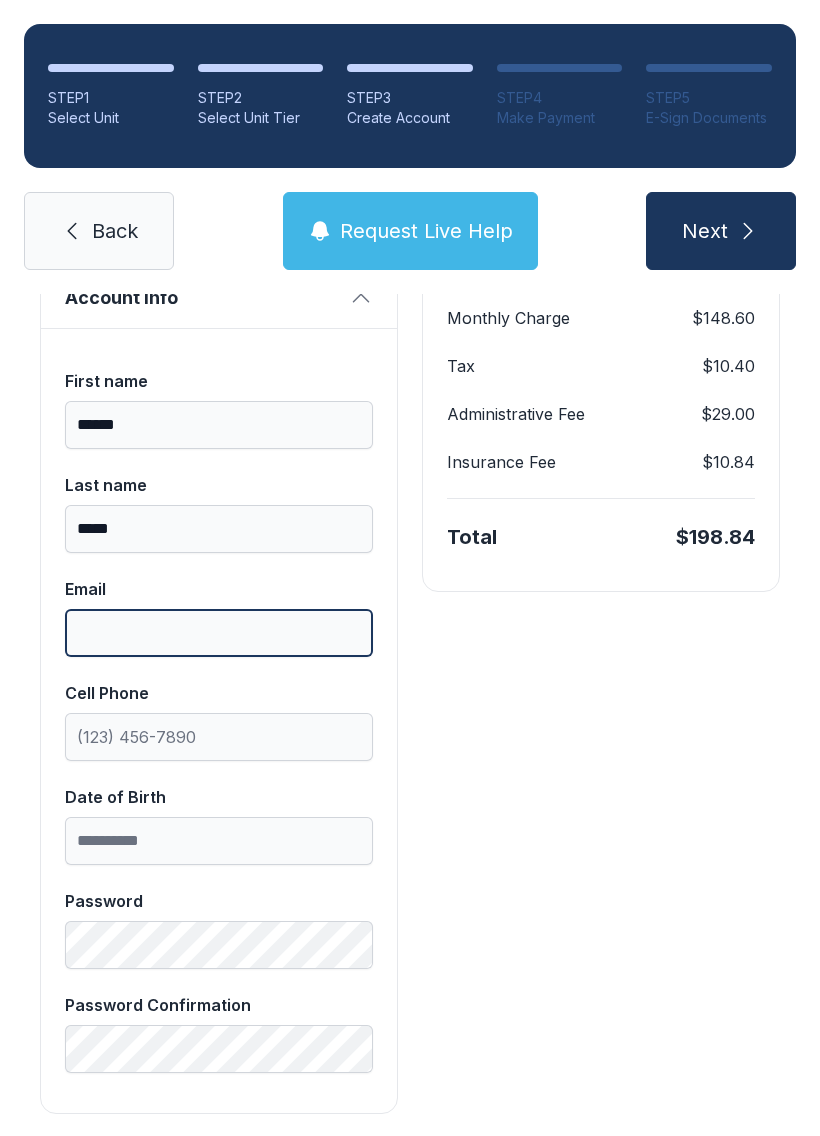click on "Email" at bounding box center (219, 633) 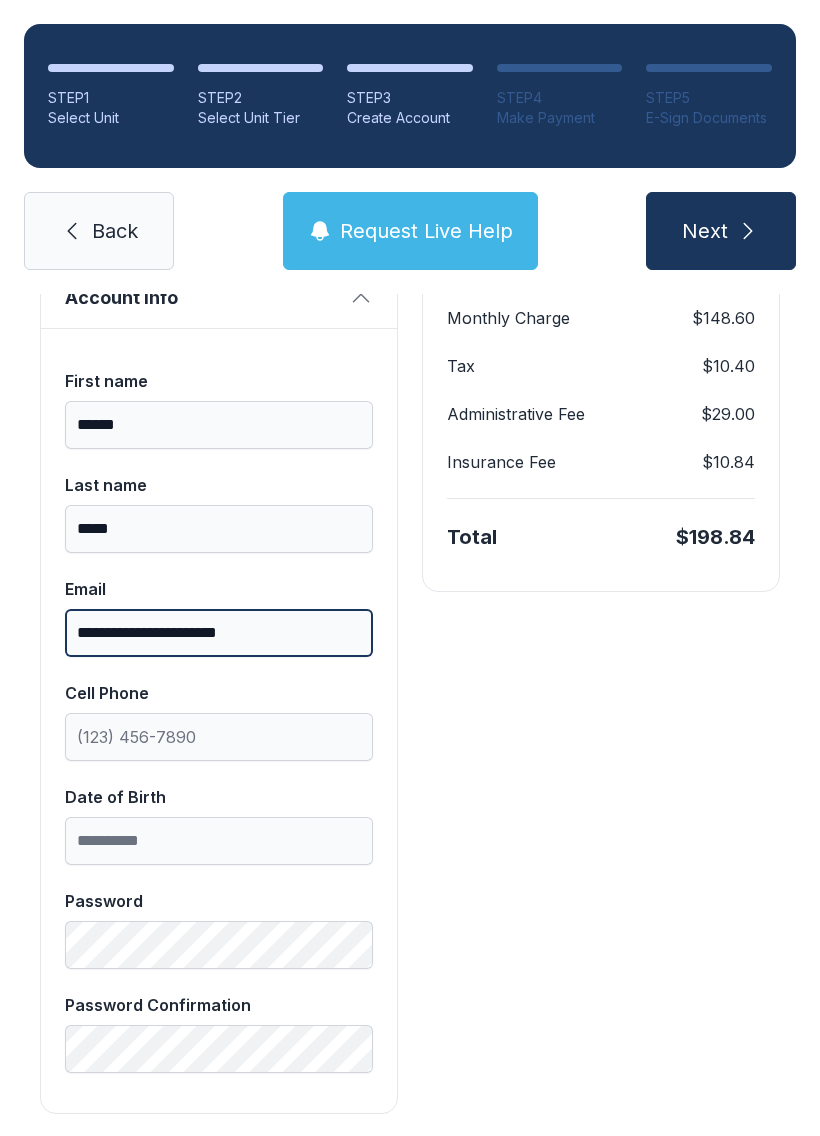 type on "**********" 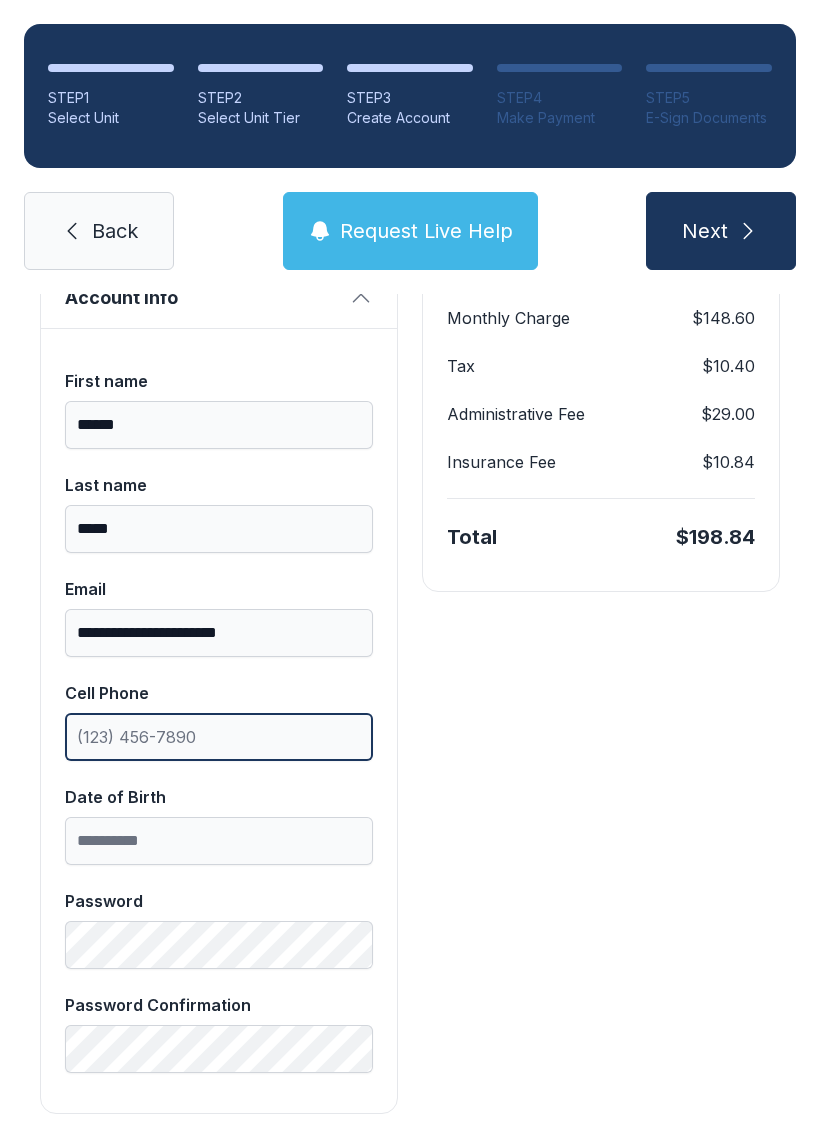 click on "Cell Phone" at bounding box center [219, 737] 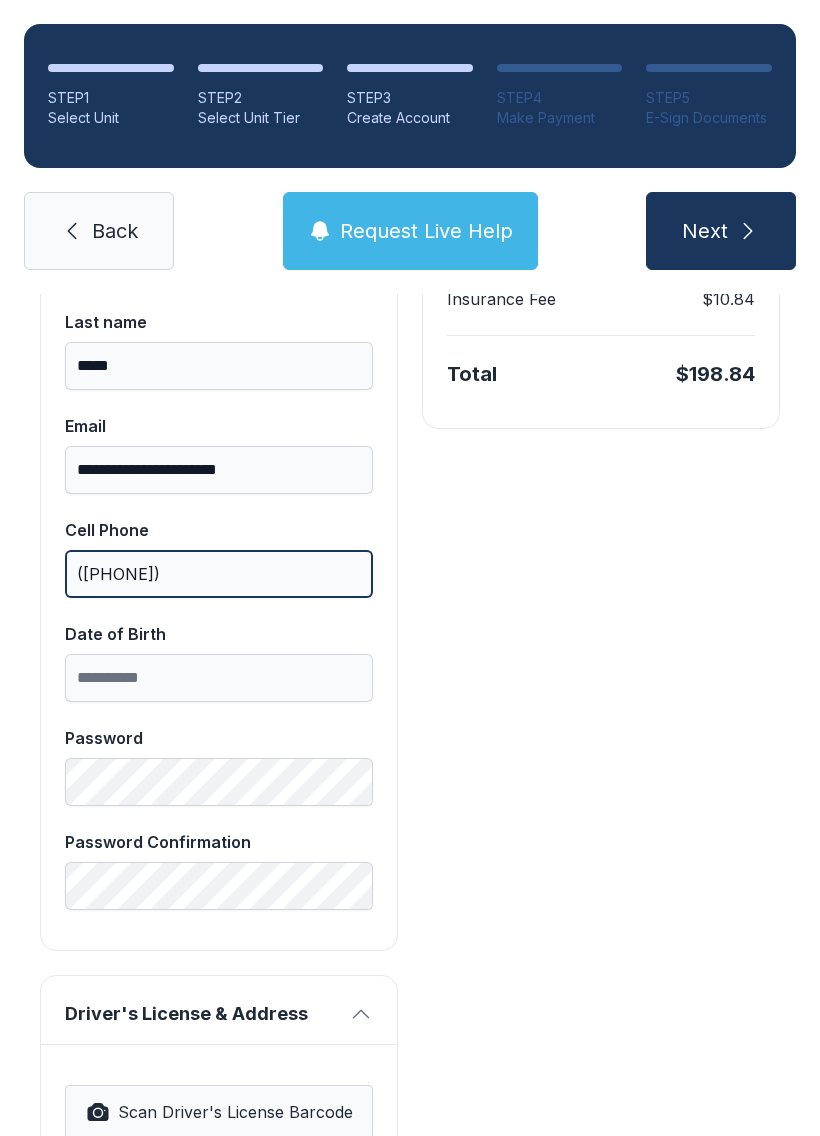 scroll, scrollTop: 562, scrollLeft: 0, axis: vertical 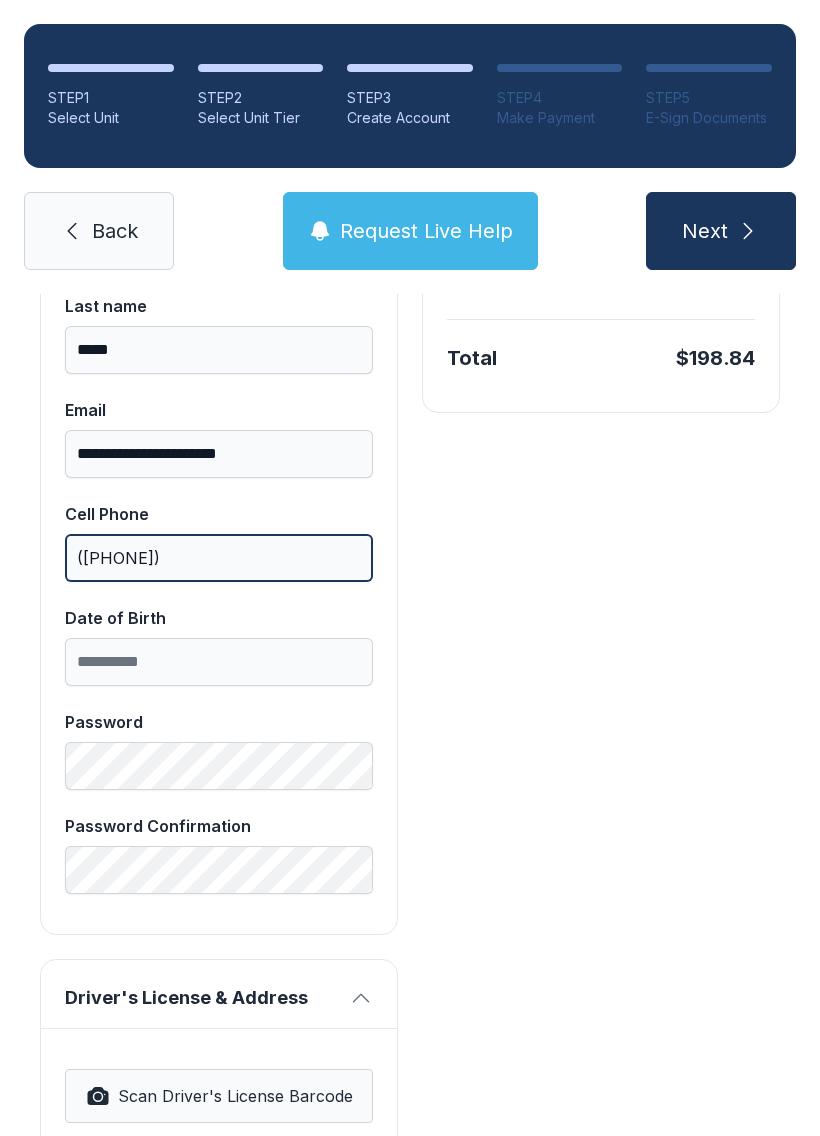 type on "([PHONE])" 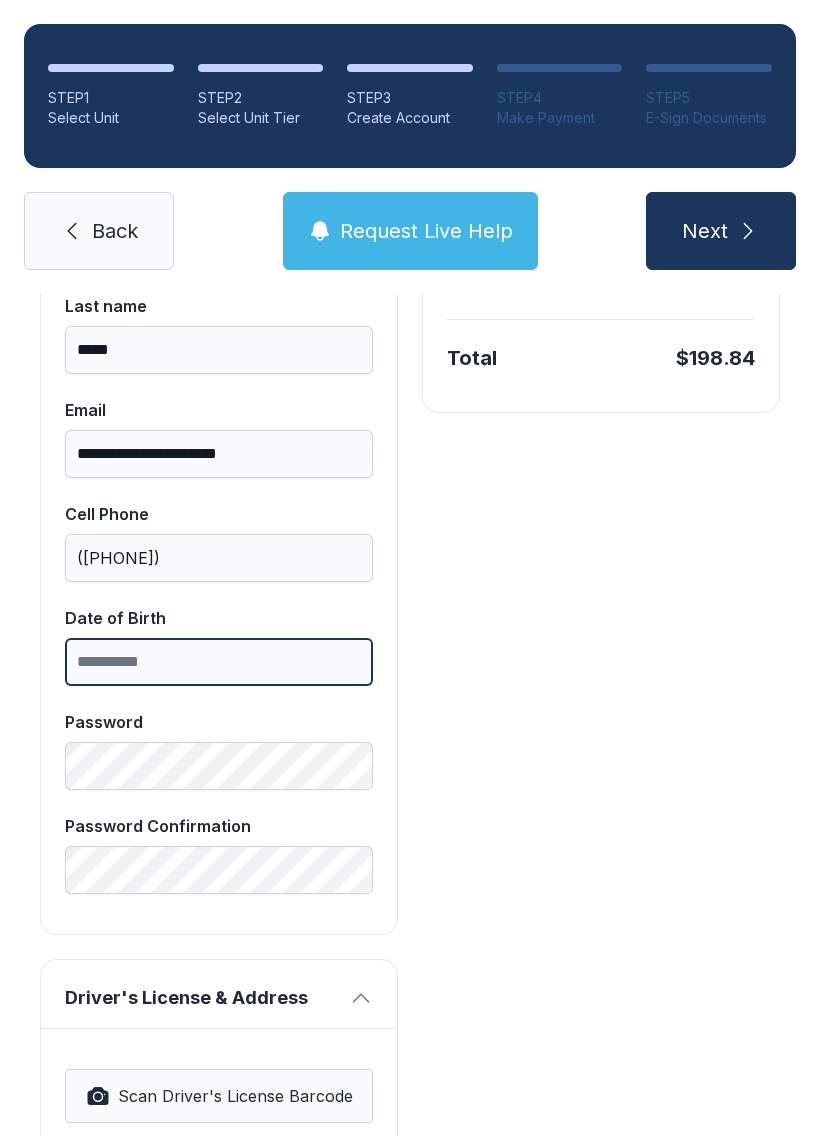 click on "Date of Birth" at bounding box center (219, 662) 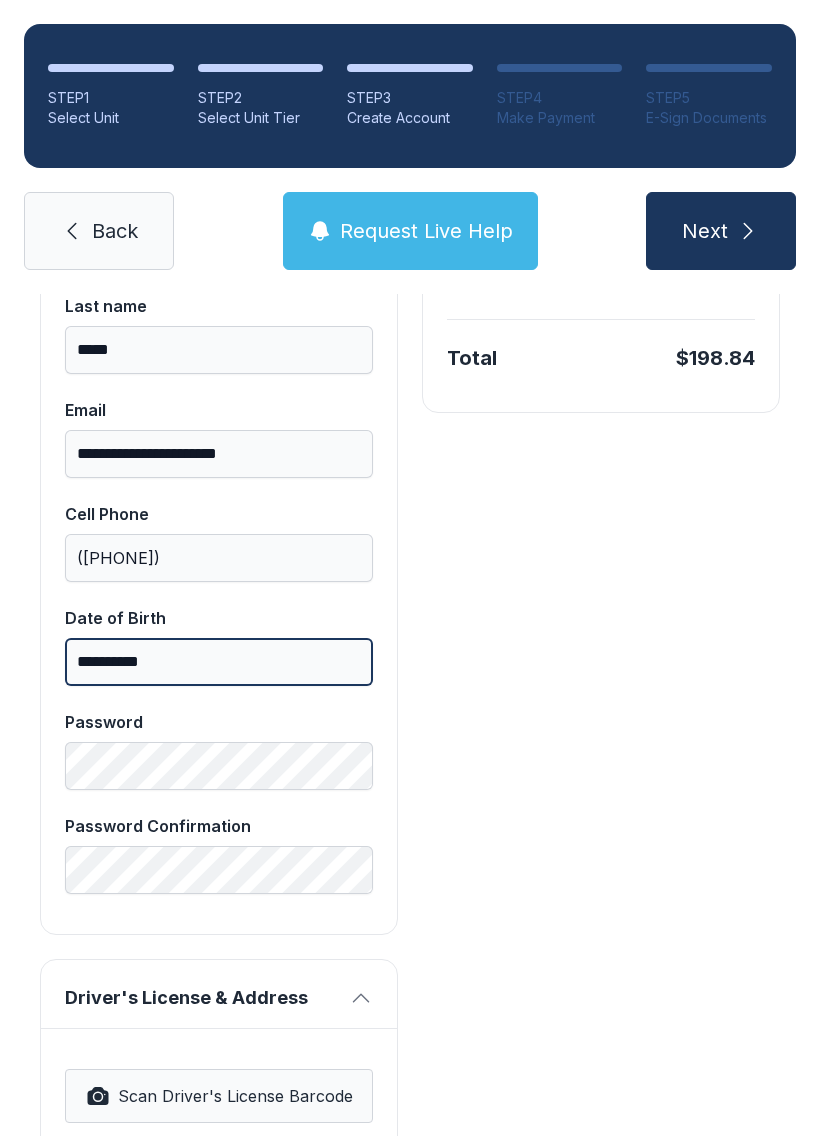 type on "**********" 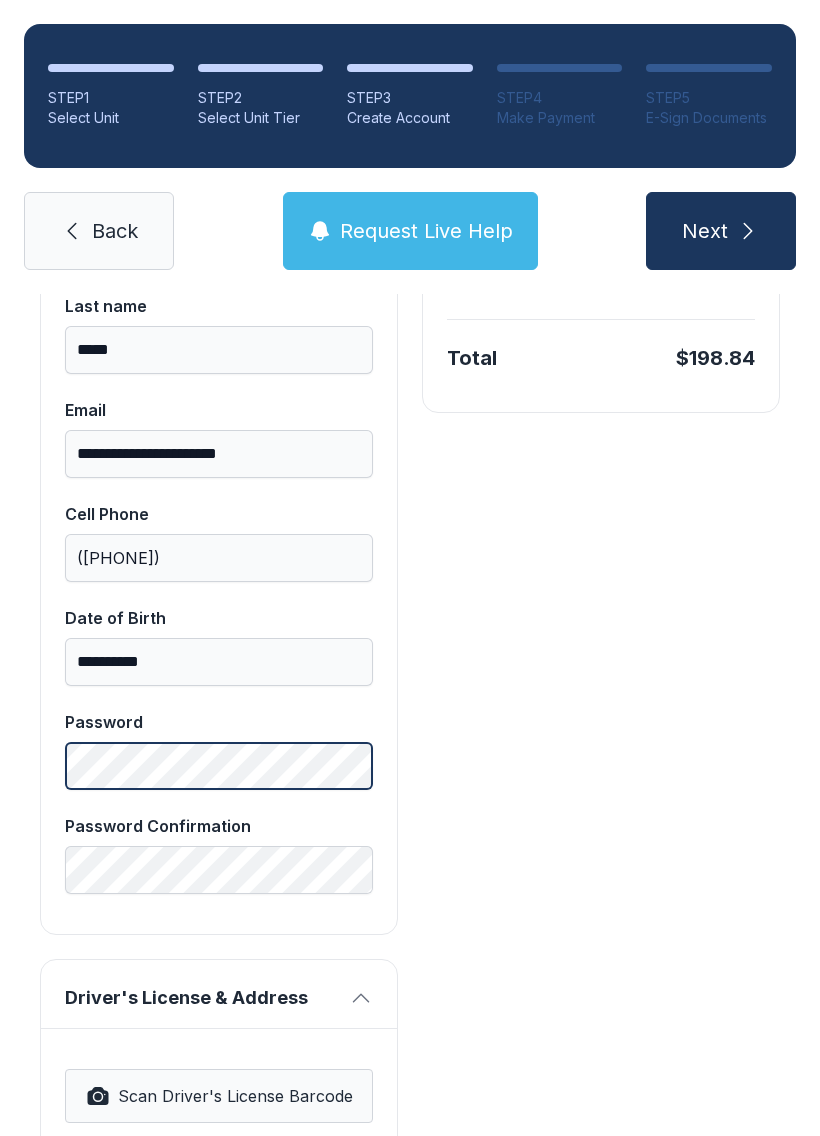 scroll, scrollTop: 44, scrollLeft: 0, axis: vertical 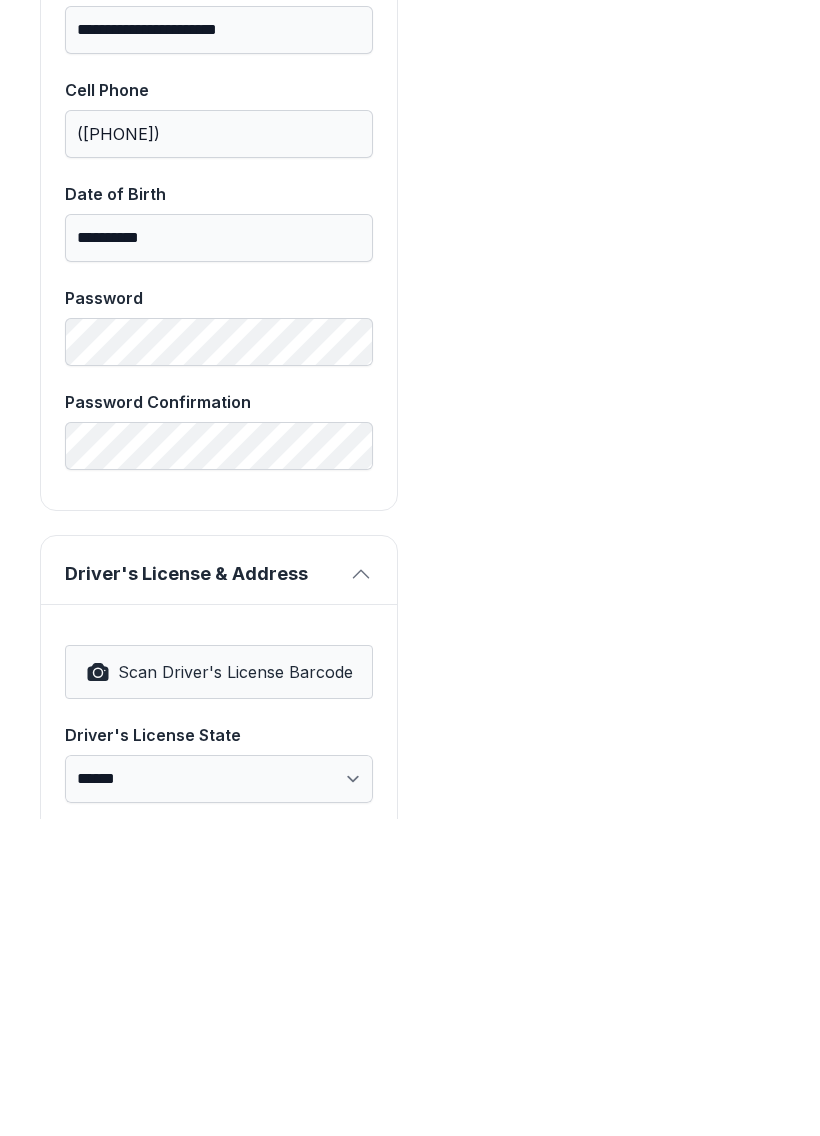 click on "Scan Driver's License Barcode" at bounding box center [219, 989] 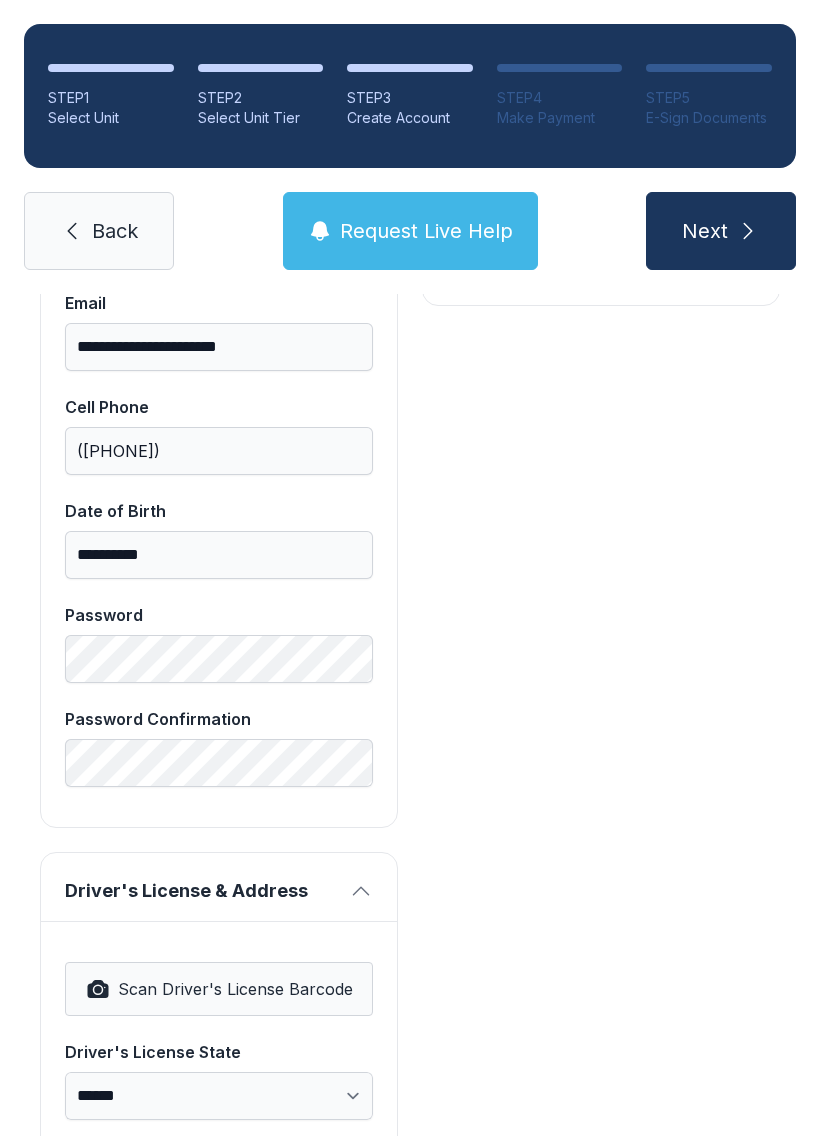 select on "**" 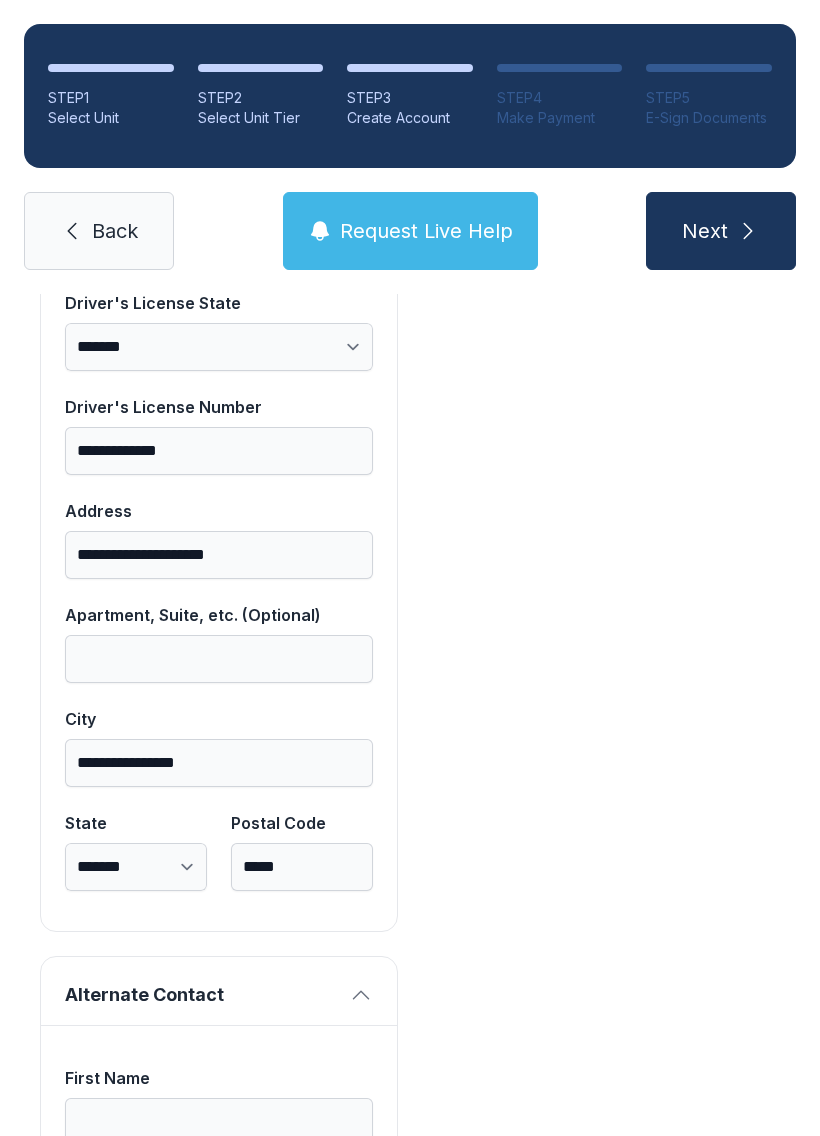 scroll, scrollTop: 1422, scrollLeft: 0, axis: vertical 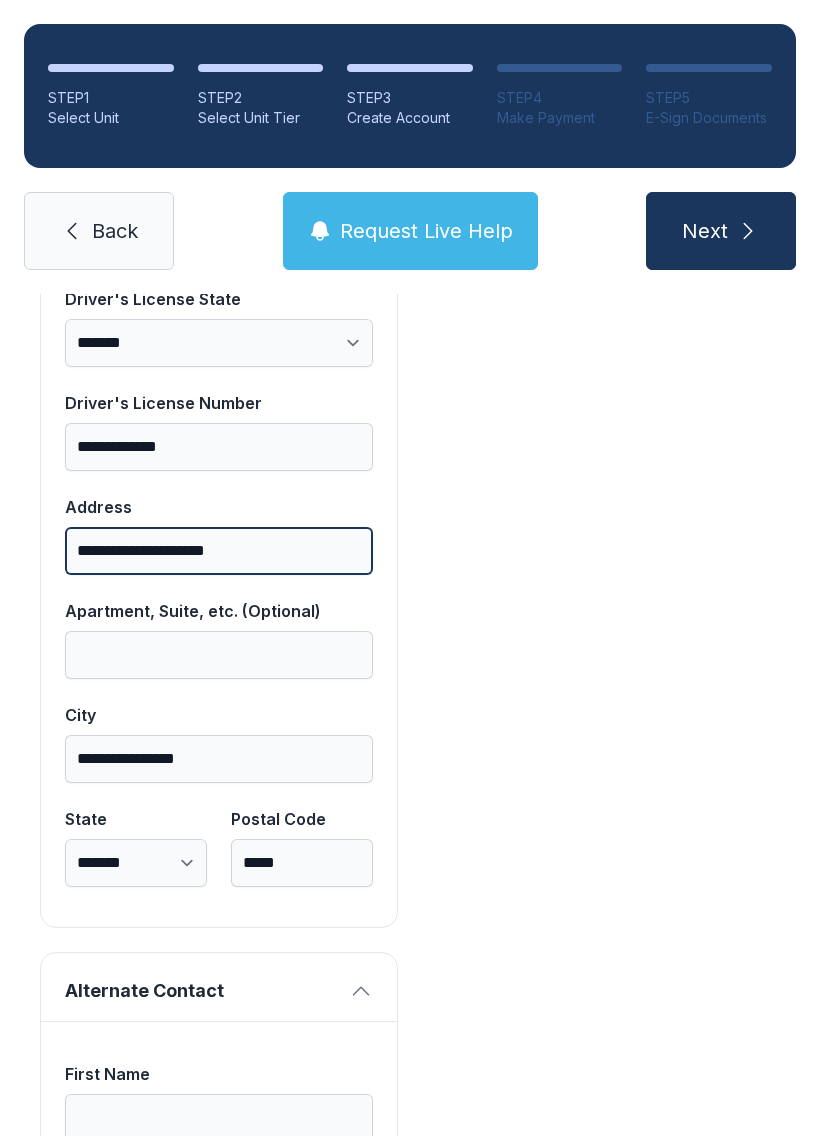 click on "**********" at bounding box center (219, 551) 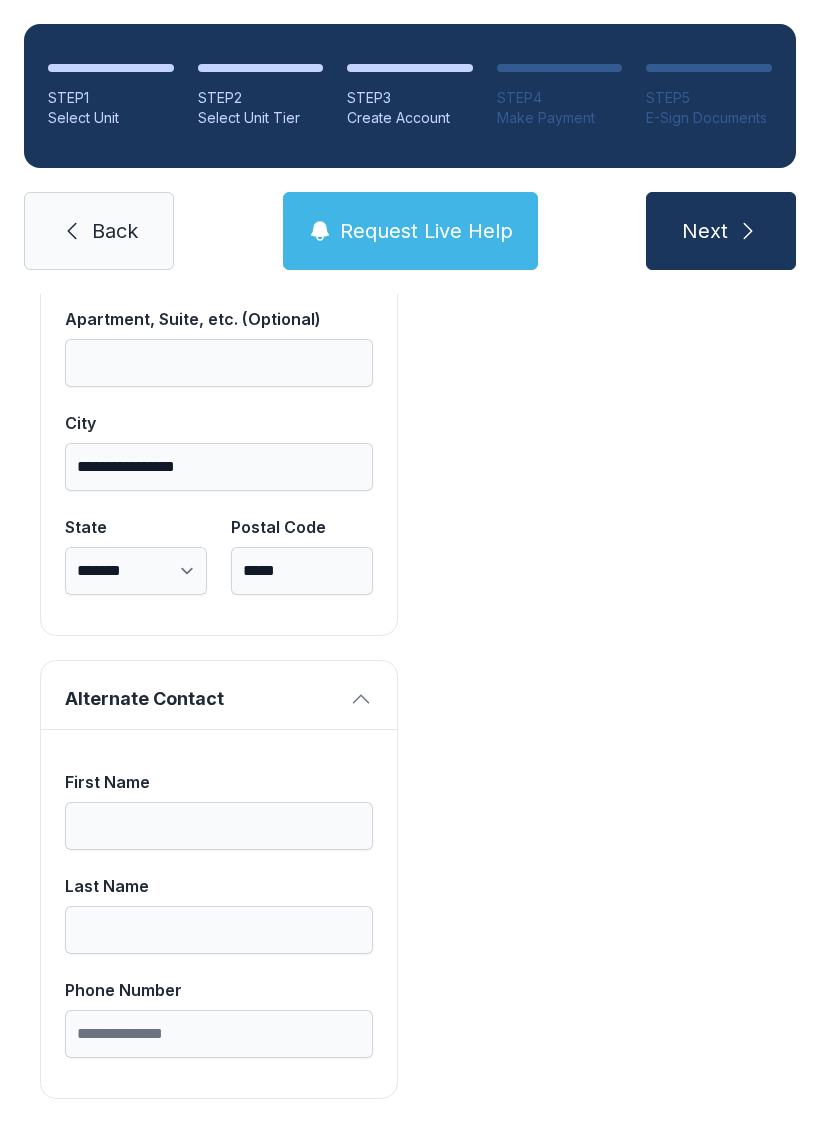 scroll, scrollTop: 1713, scrollLeft: 0, axis: vertical 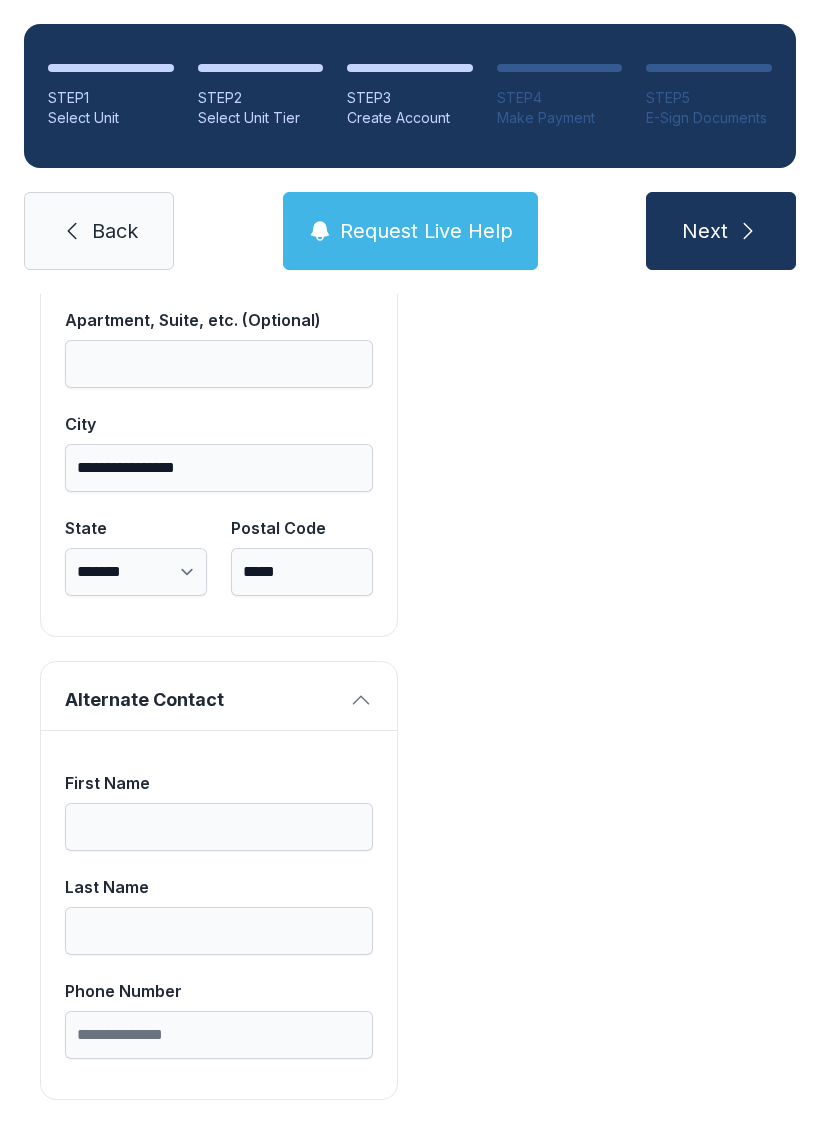 type on "**********" 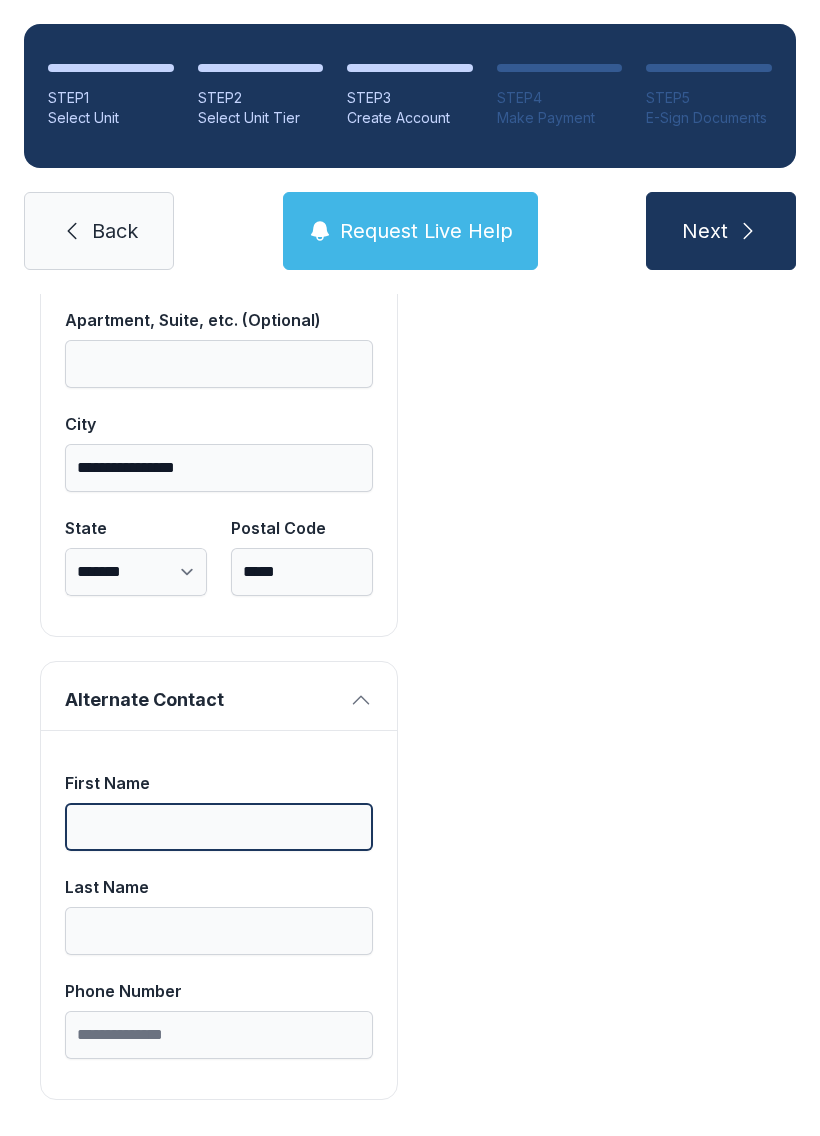 click on "First Name" at bounding box center [219, 827] 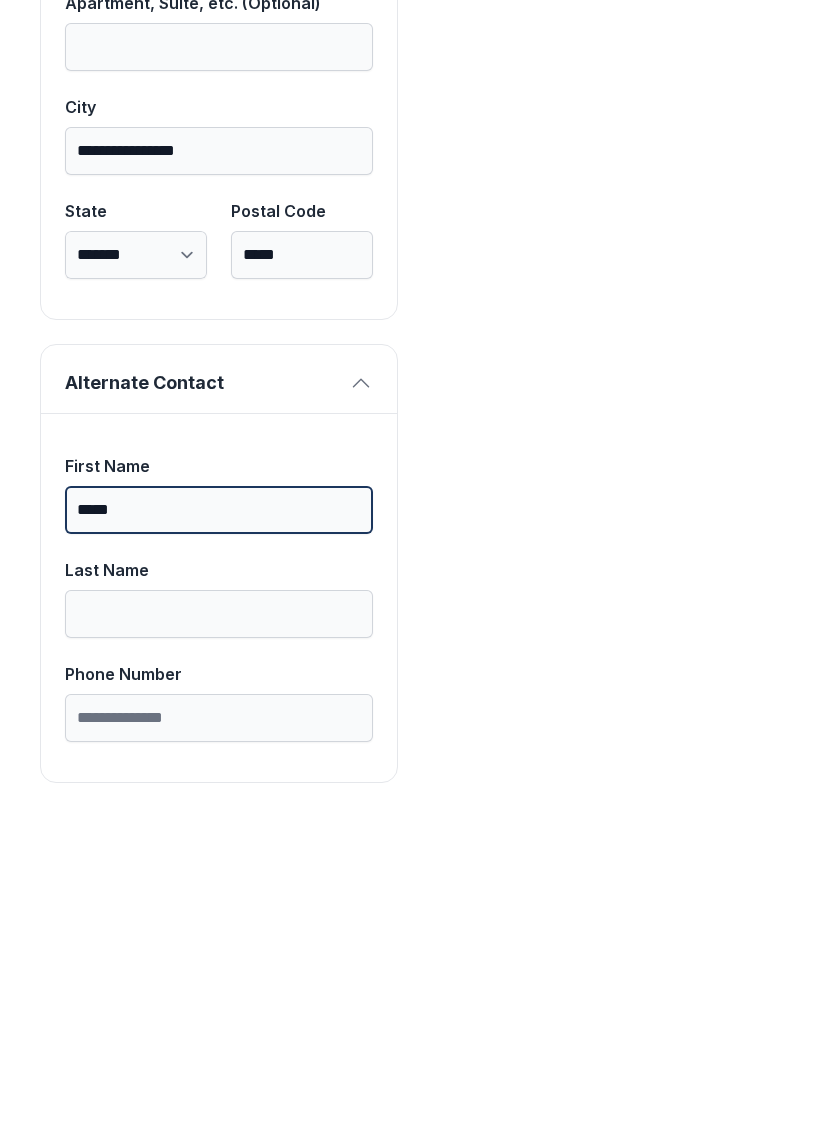 type on "*****" 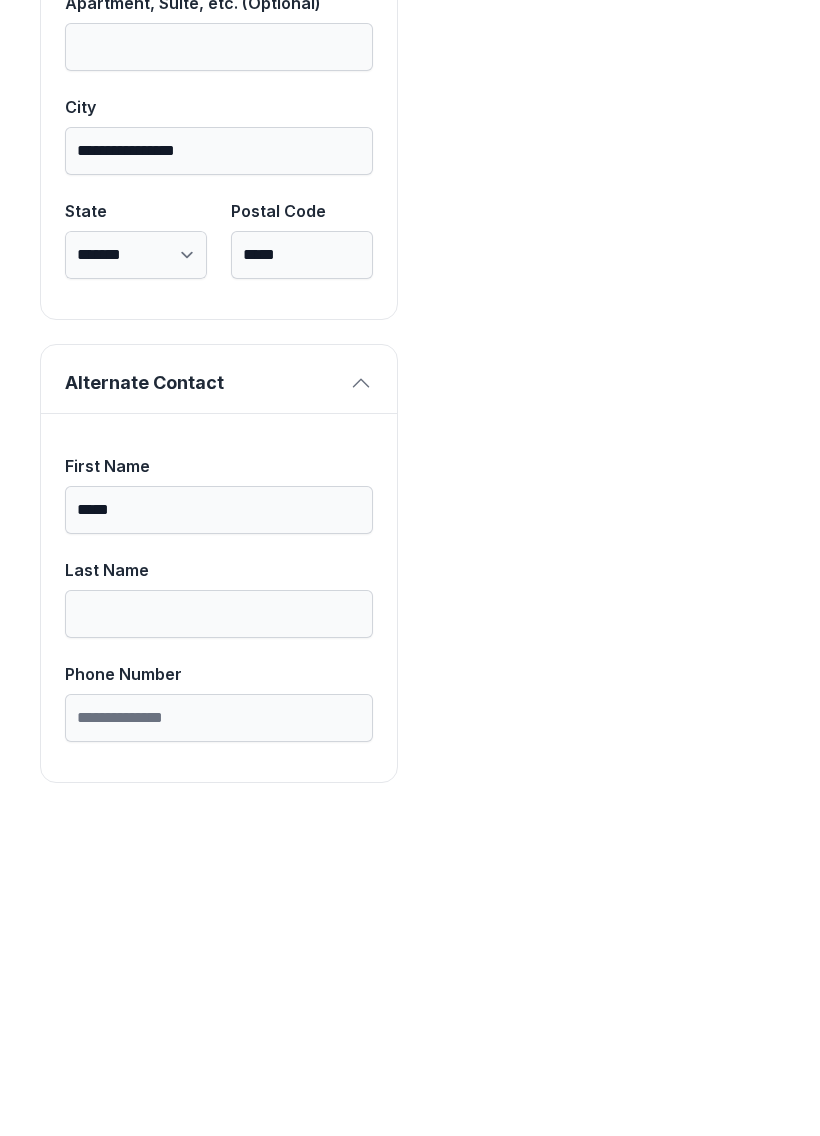click on "Last Name" at bounding box center [219, 931] 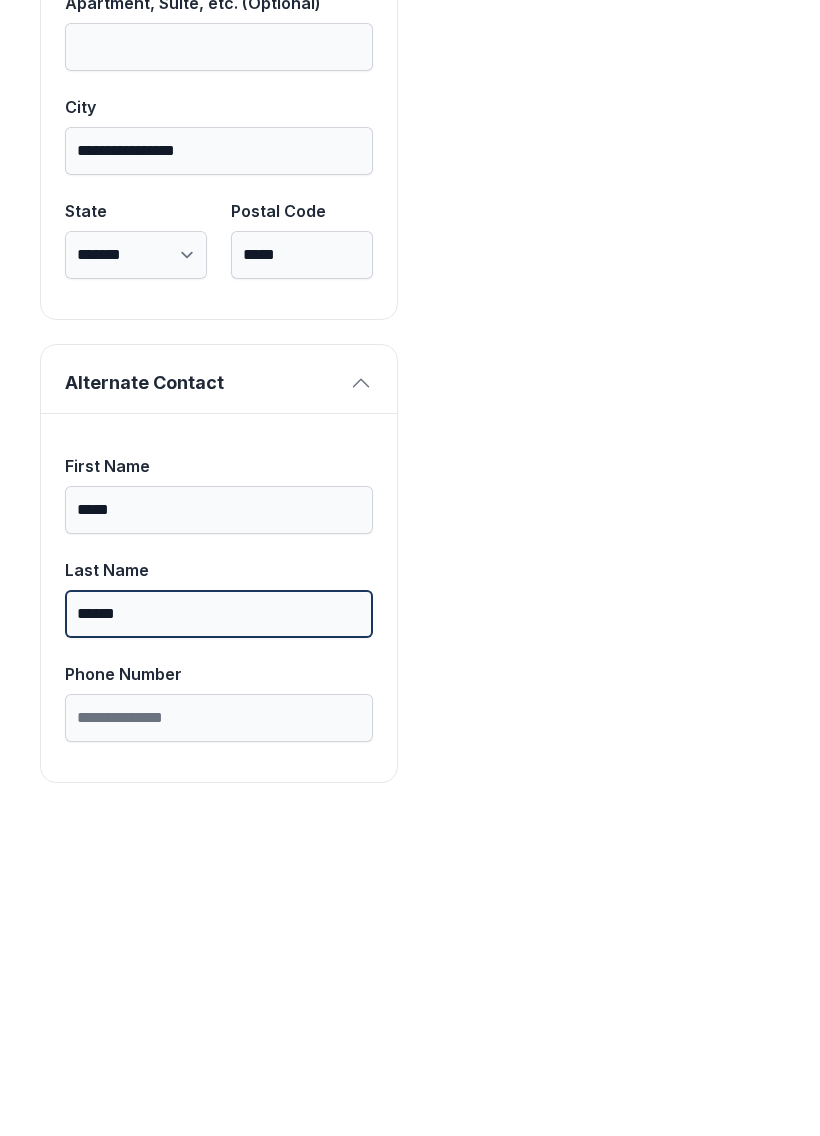 type on "******" 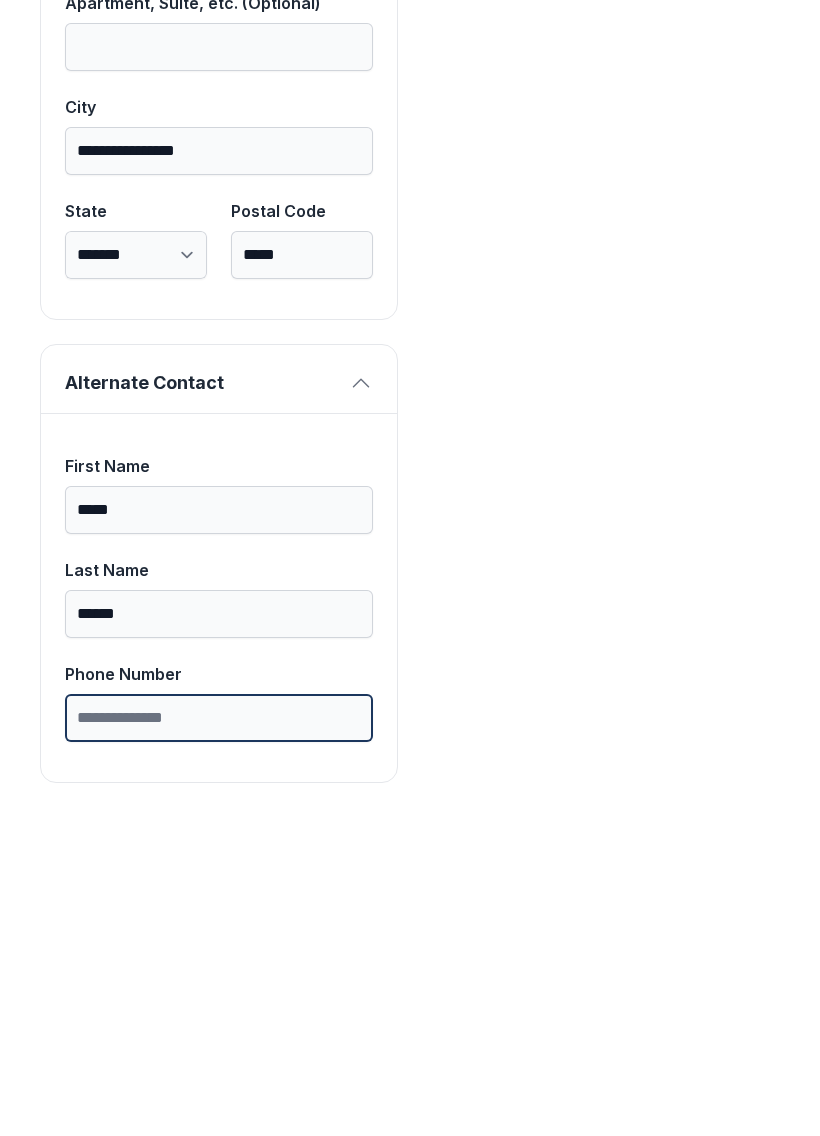 click on "Phone Number" at bounding box center (219, 1035) 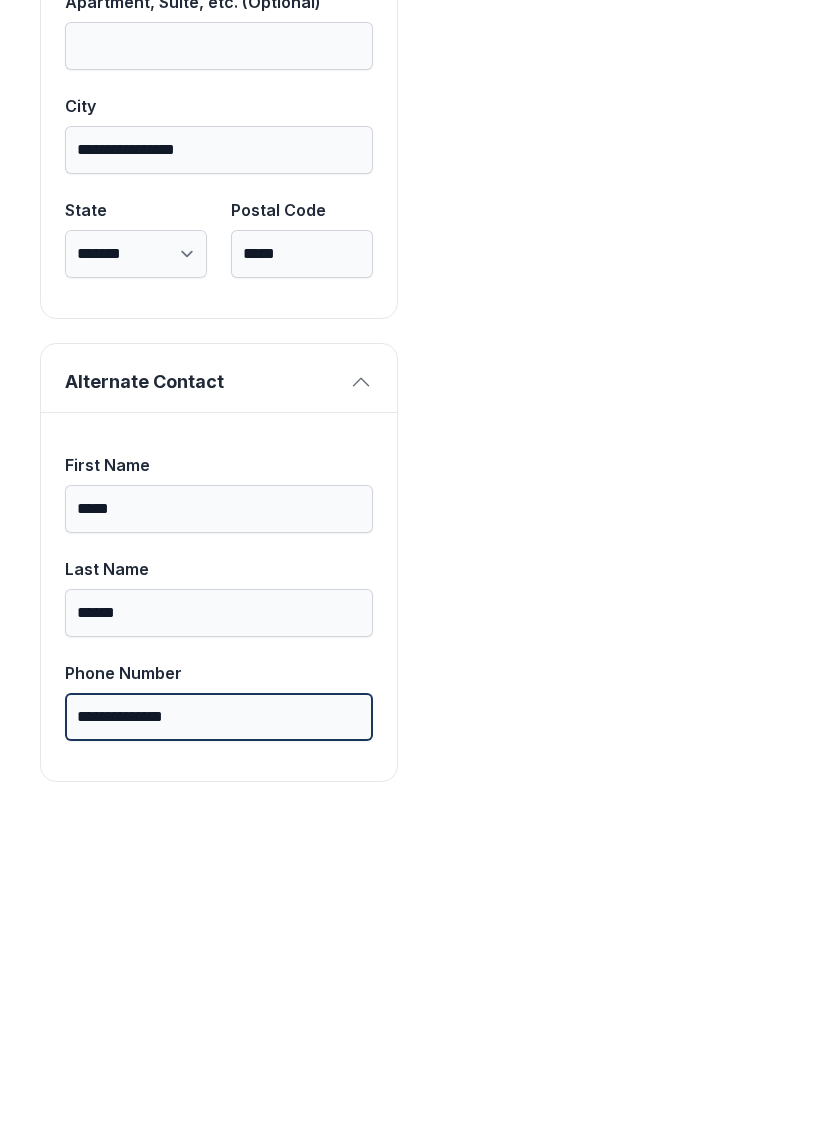 scroll, scrollTop: 1713, scrollLeft: 0, axis: vertical 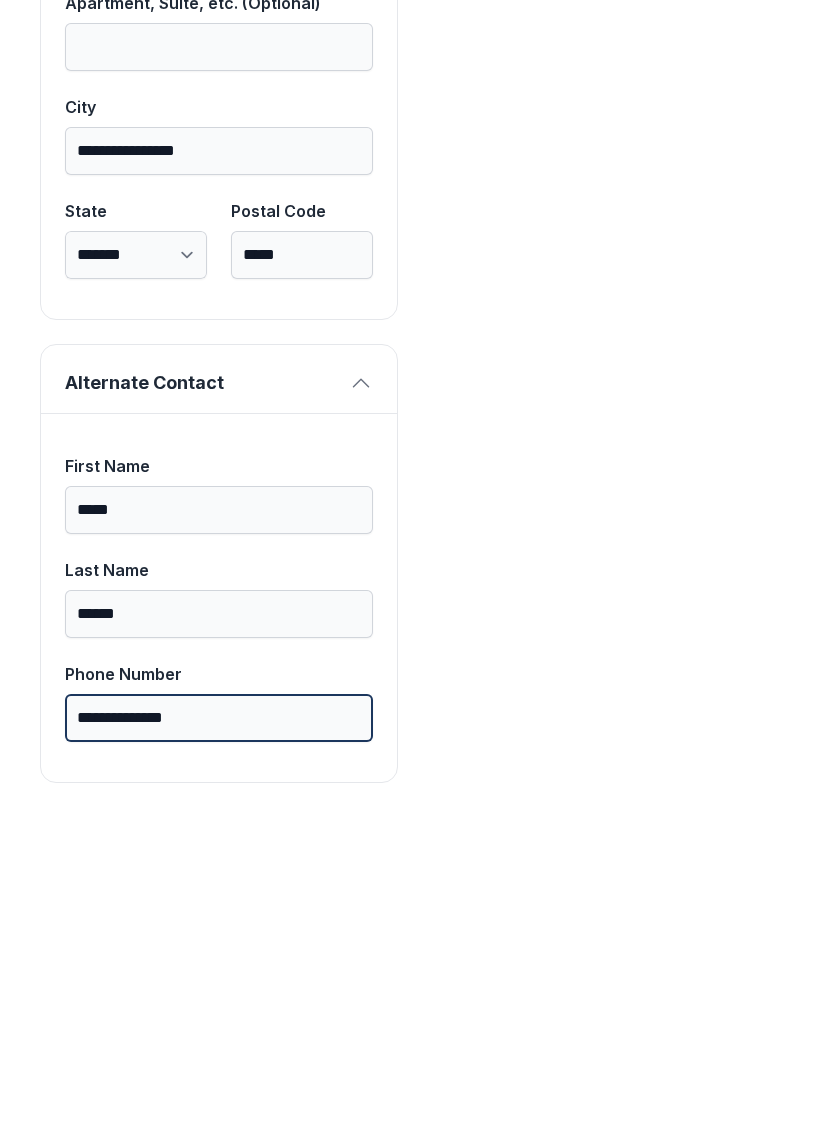 type on "**********" 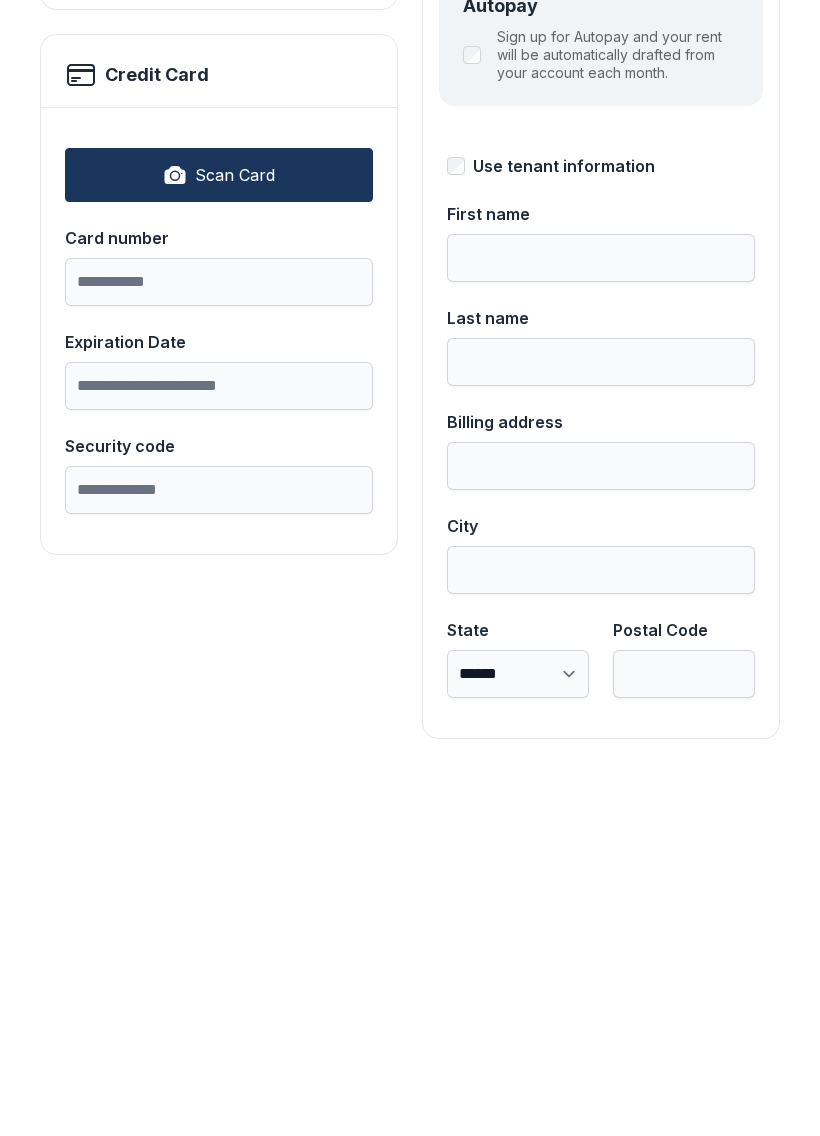 scroll, scrollTop: 0, scrollLeft: 0, axis: both 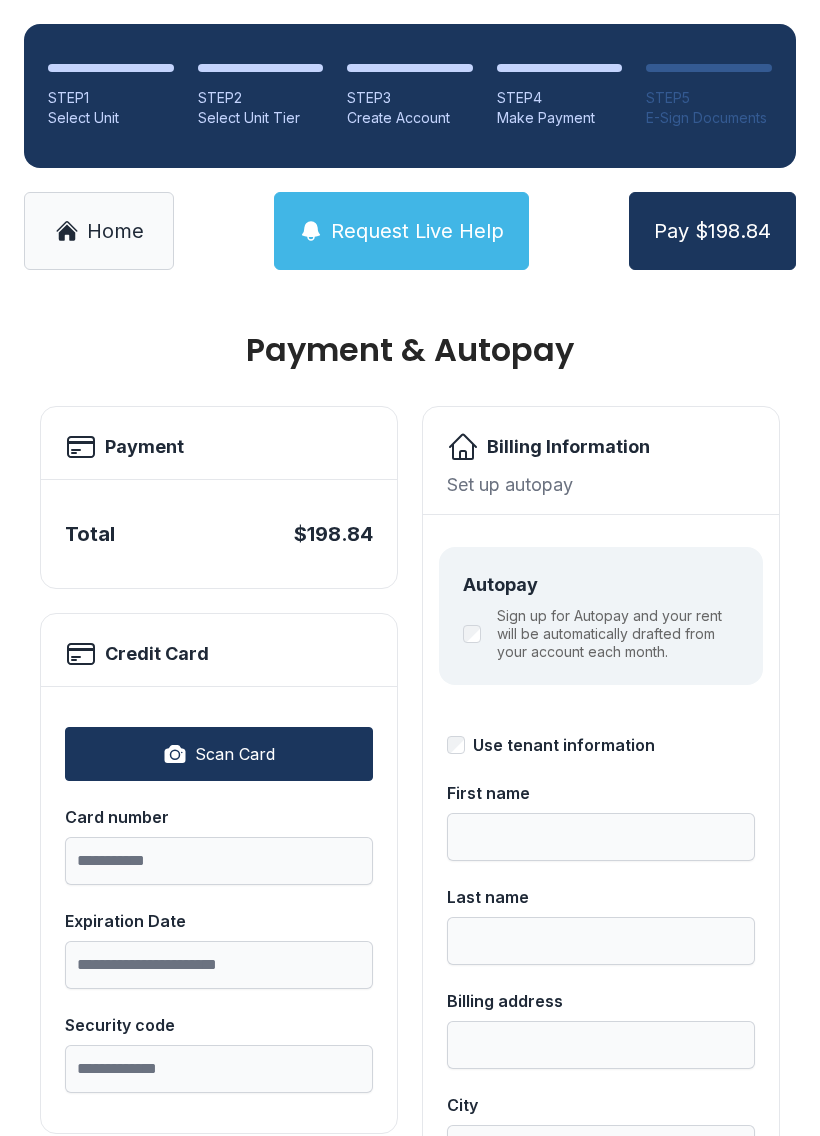 click on "Scan Card" at bounding box center [219, 754] 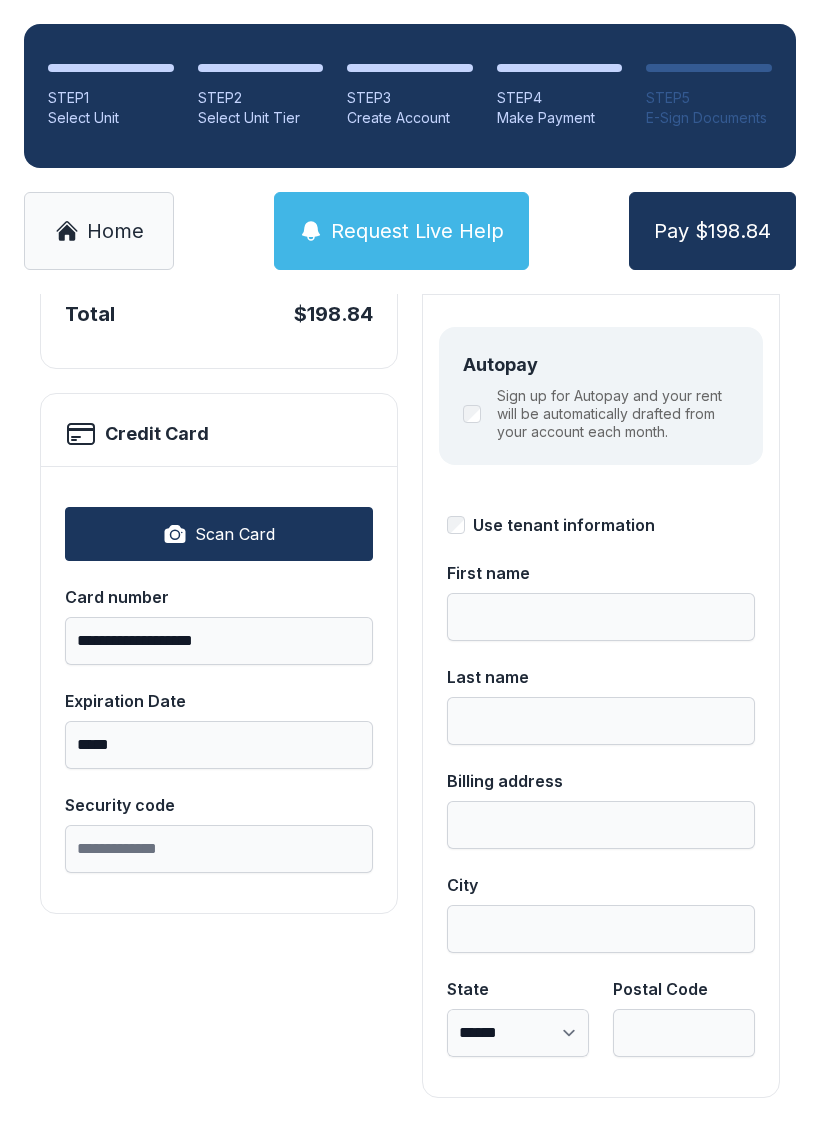 scroll, scrollTop: 218, scrollLeft: 0, axis: vertical 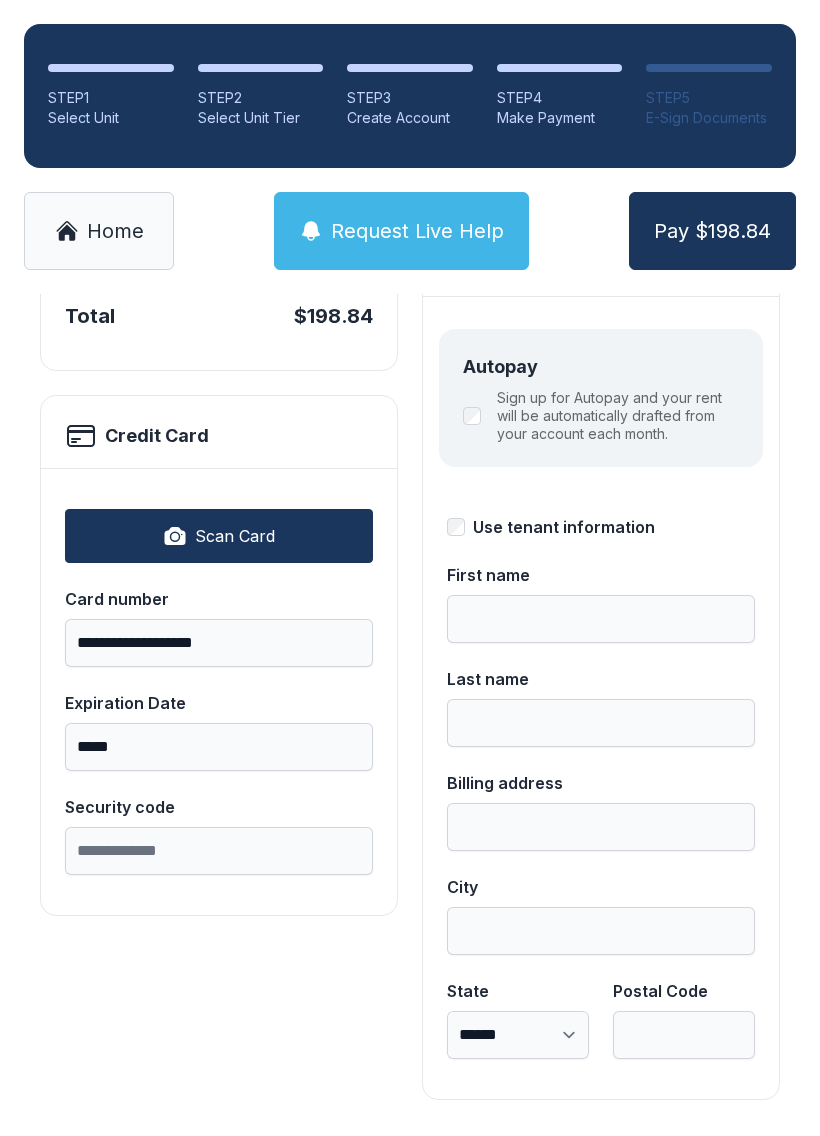 type on "******" 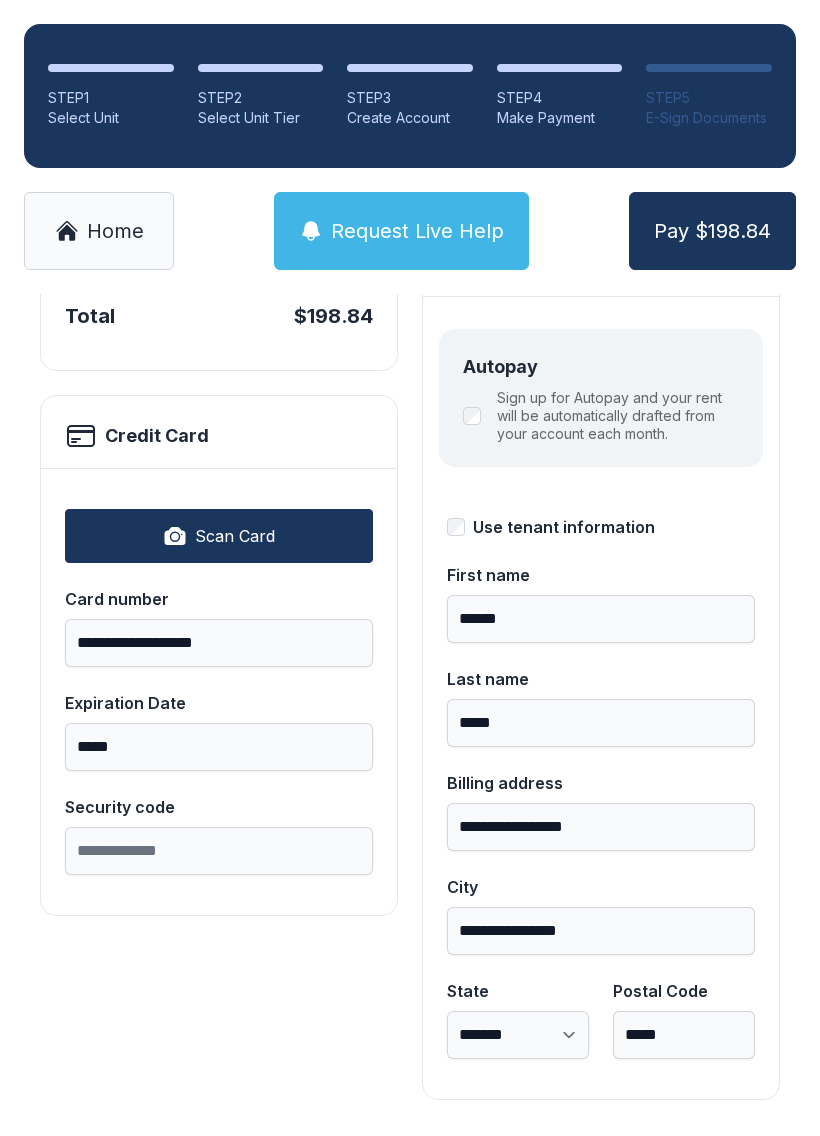 click on "Pay $198.84" at bounding box center (712, 231) 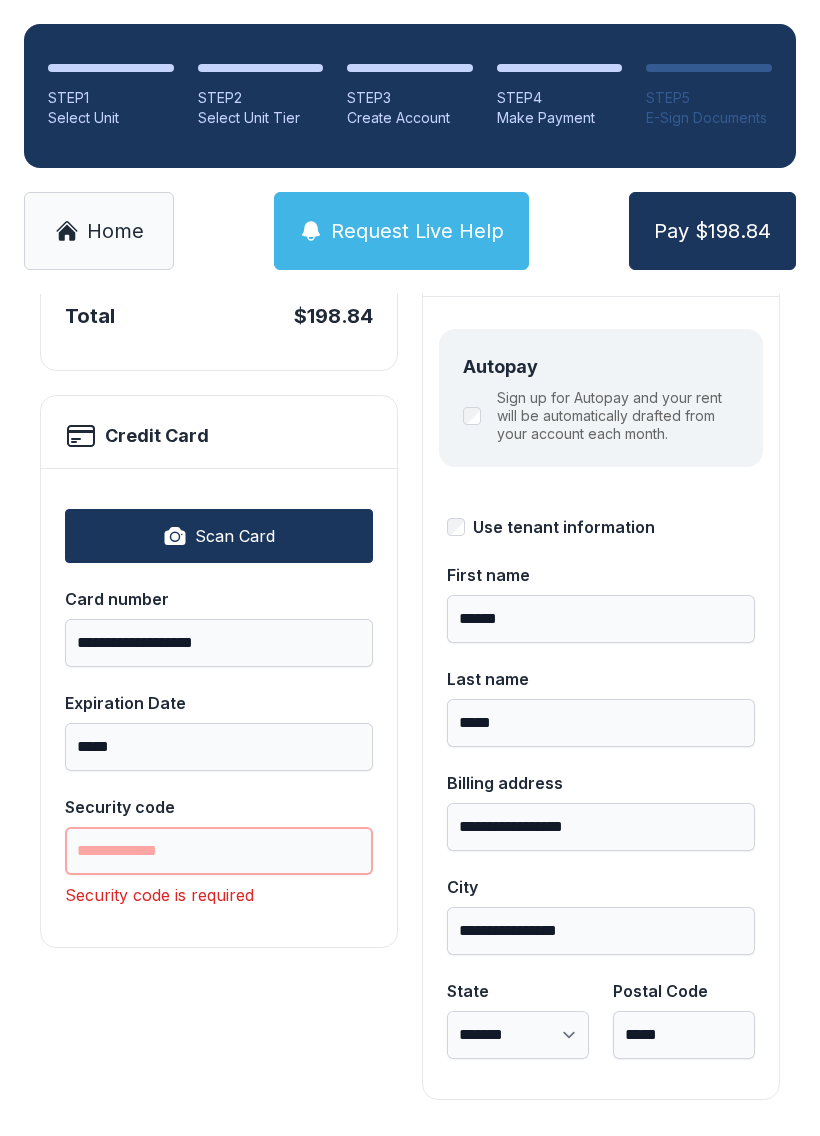 scroll, scrollTop: 44, scrollLeft: 0, axis: vertical 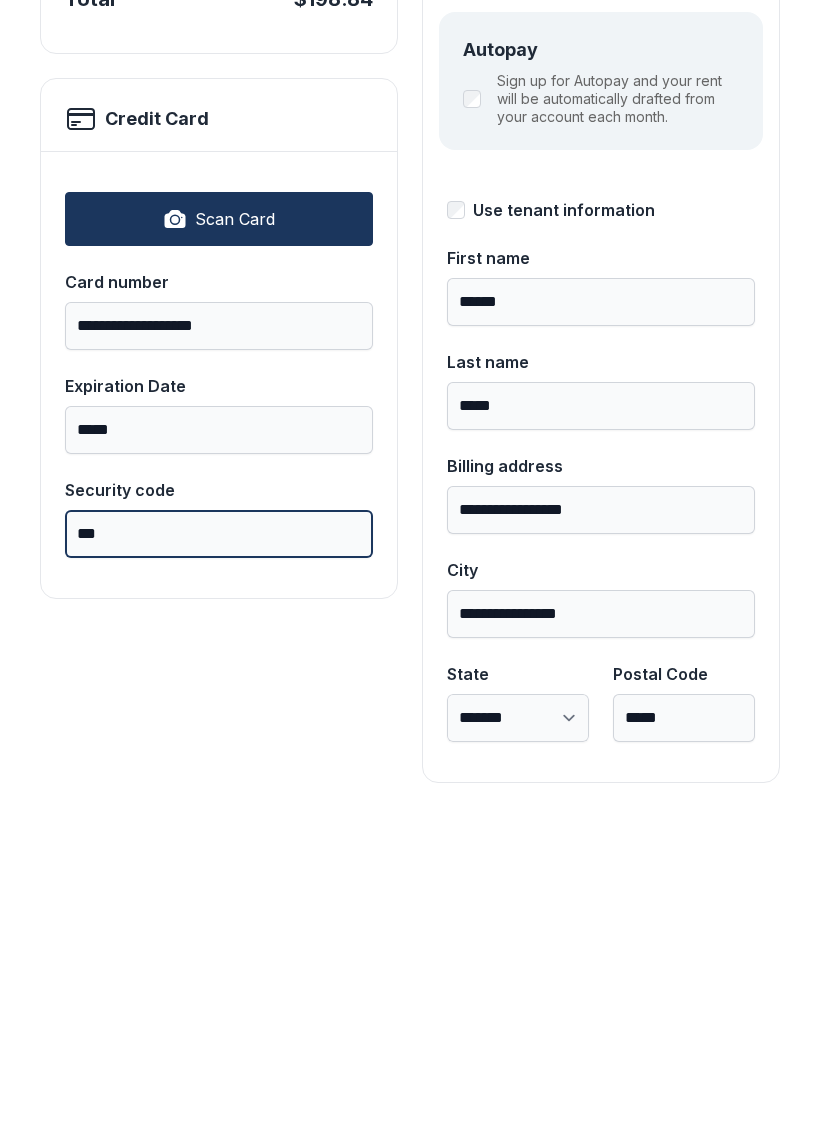 type on "***" 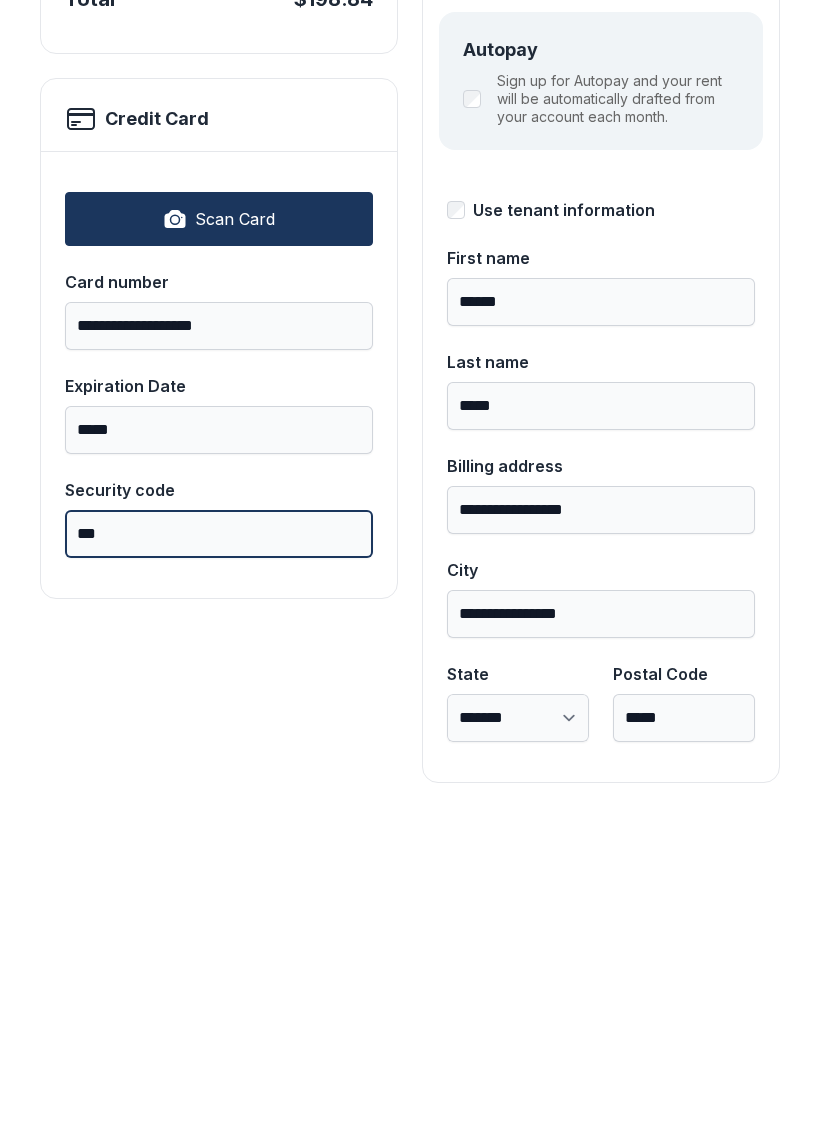 click on "Pay $198.84" at bounding box center [712, 231] 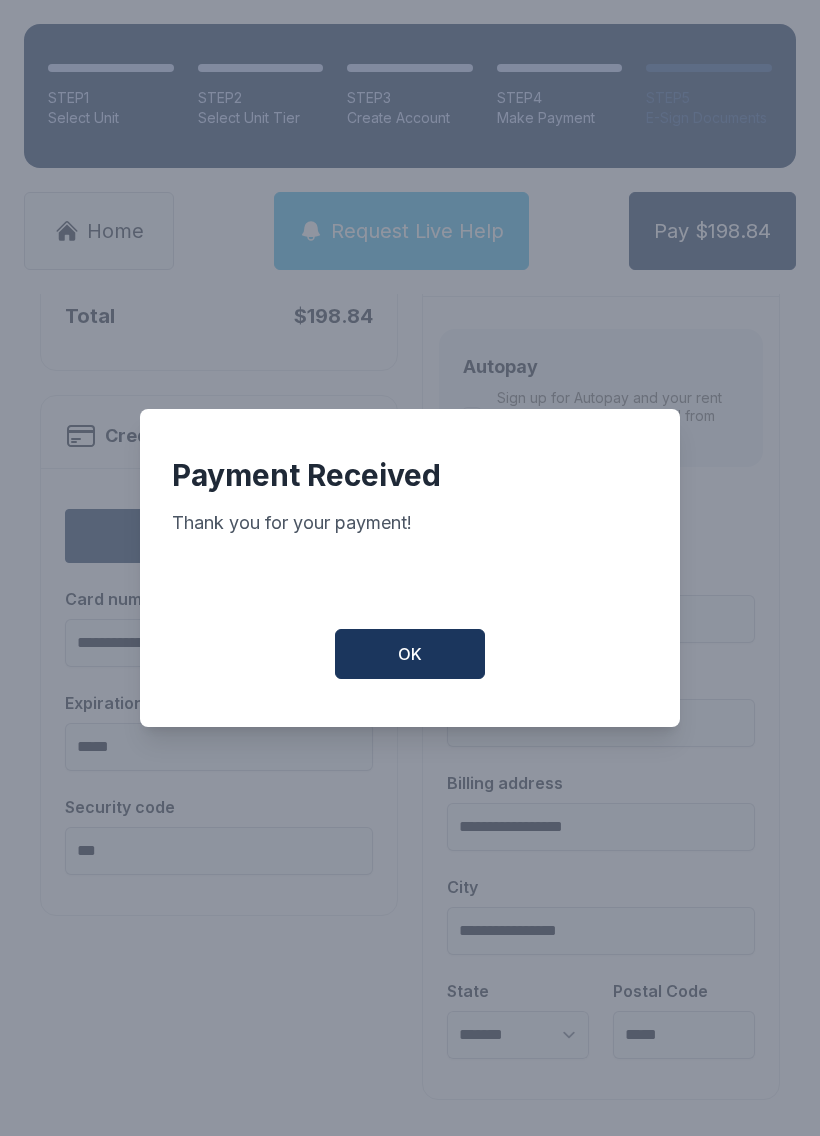 click on "OK" at bounding box center [410, 654] 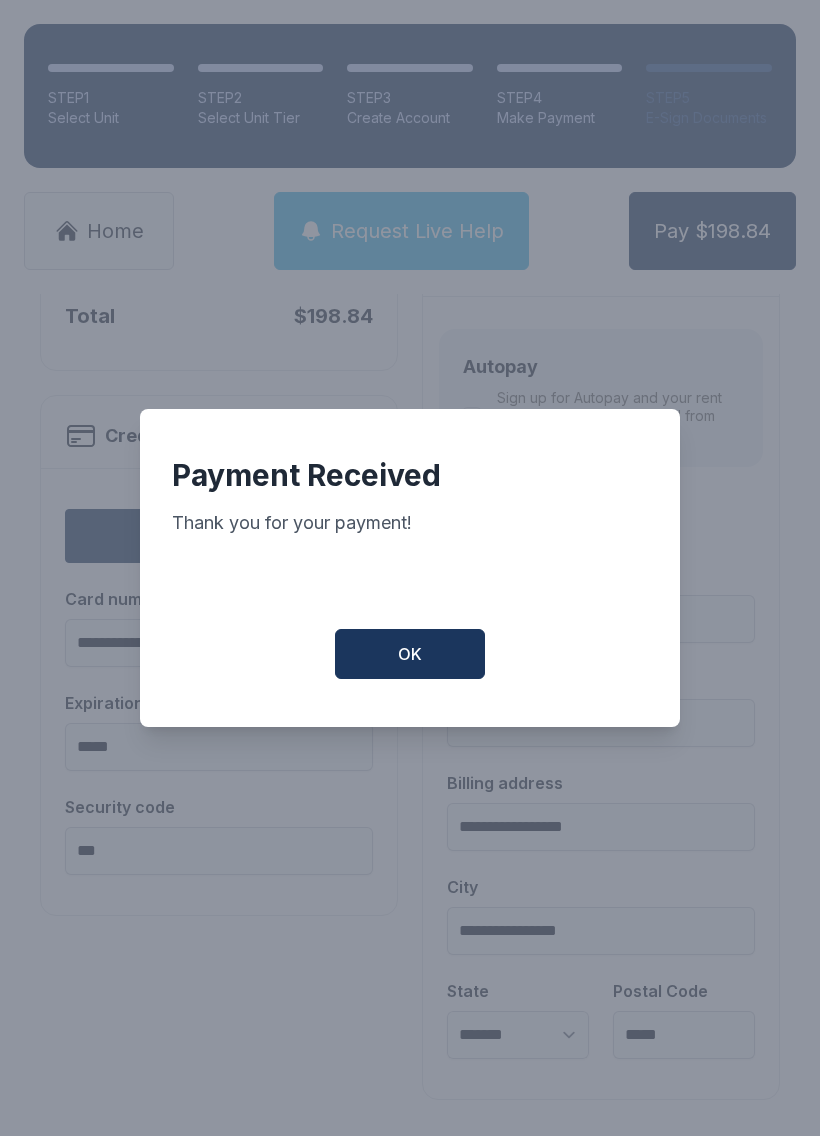 scroll, scrollTop: 0, scrollLeft: 0, axis: both 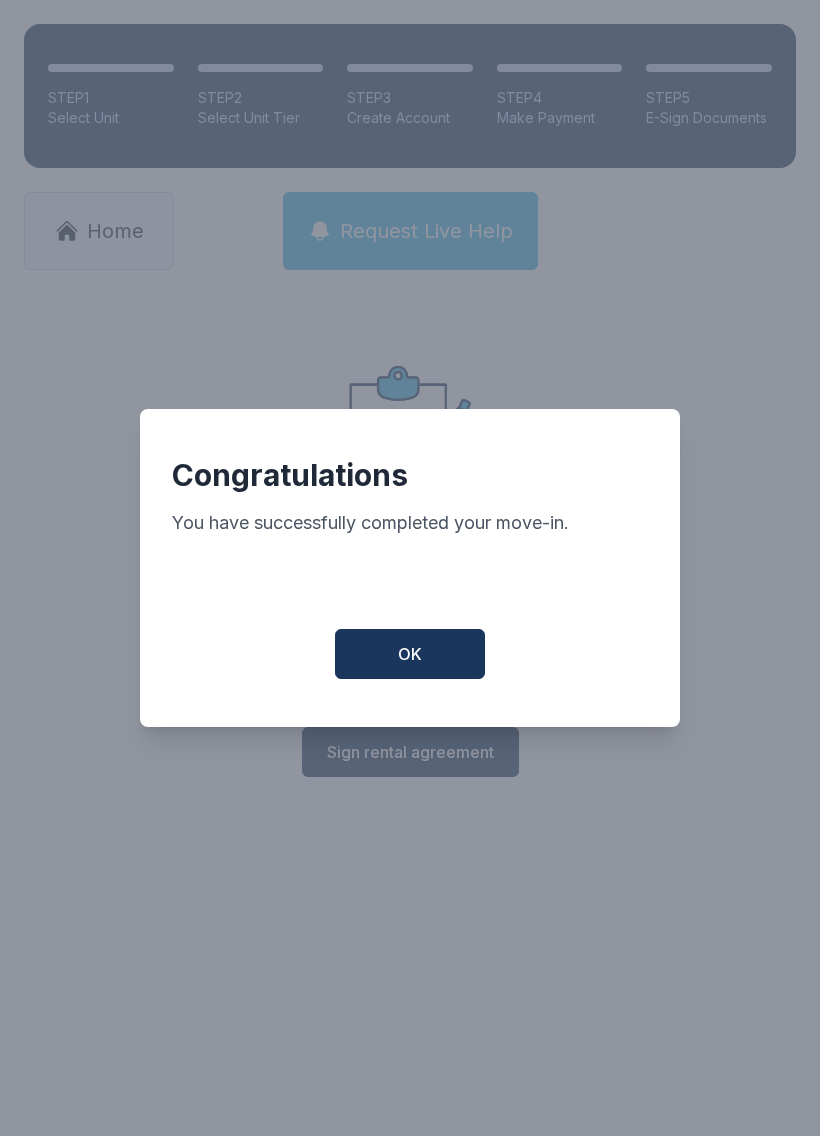 click on "OK" at bounding box center (410, 654) 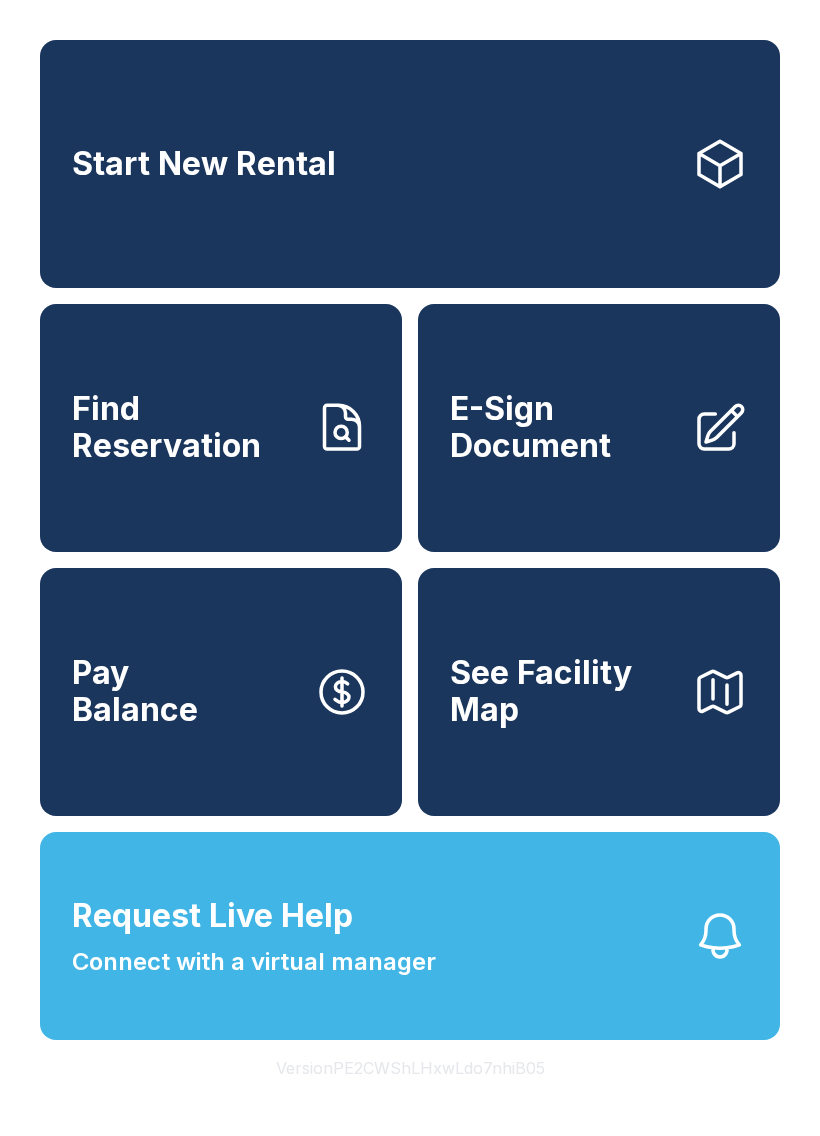 click 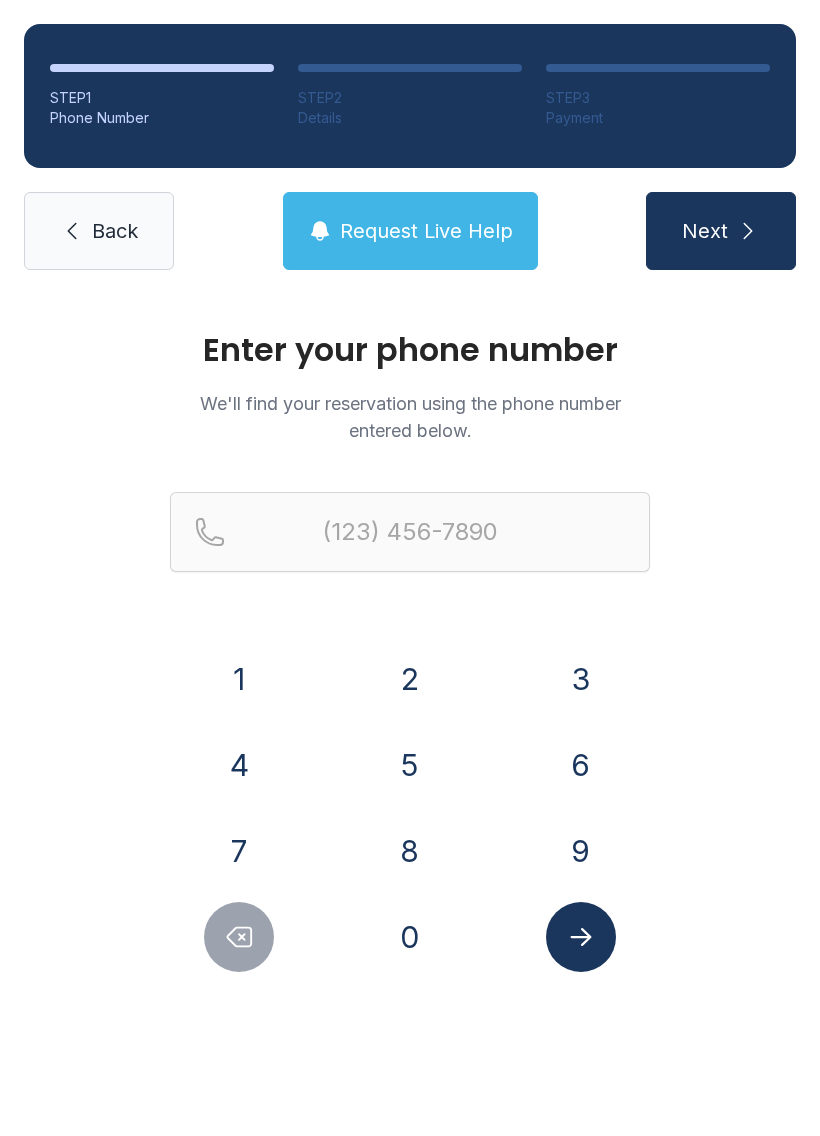 click on "3" at bounding box center [581, 679] 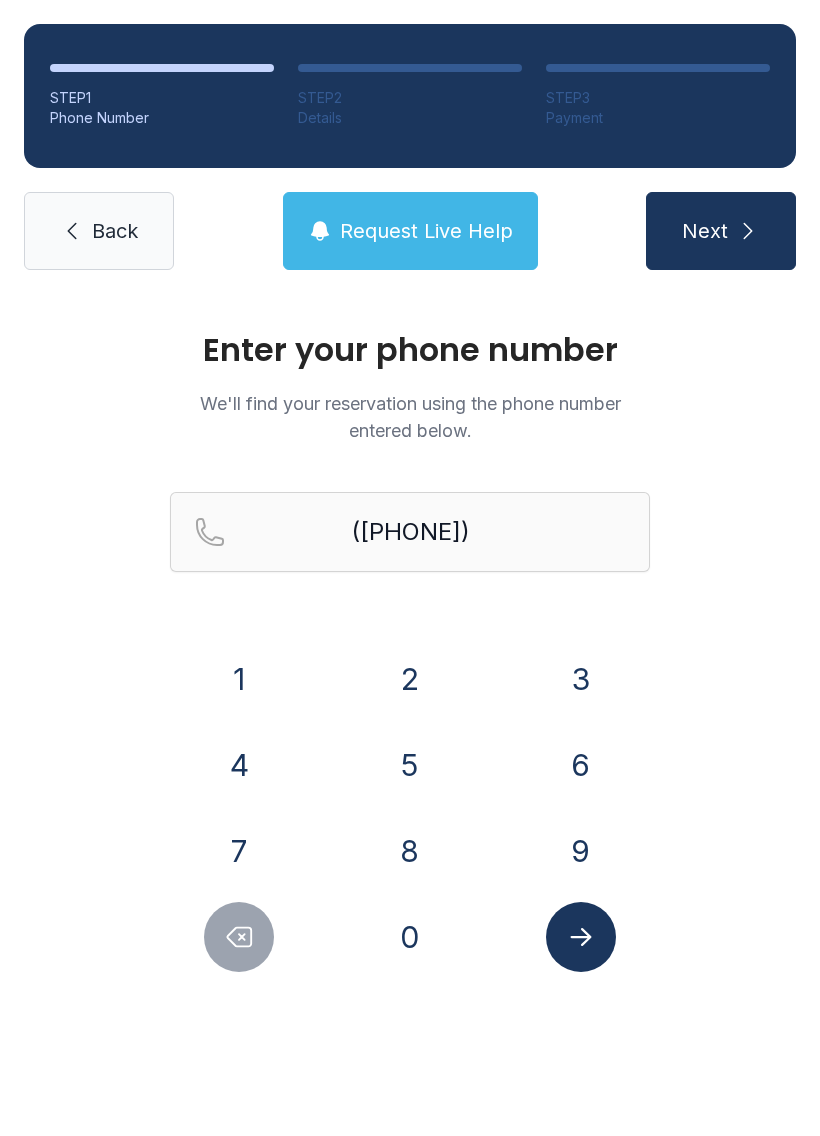 click on "5" at bounding box center (410, 765) 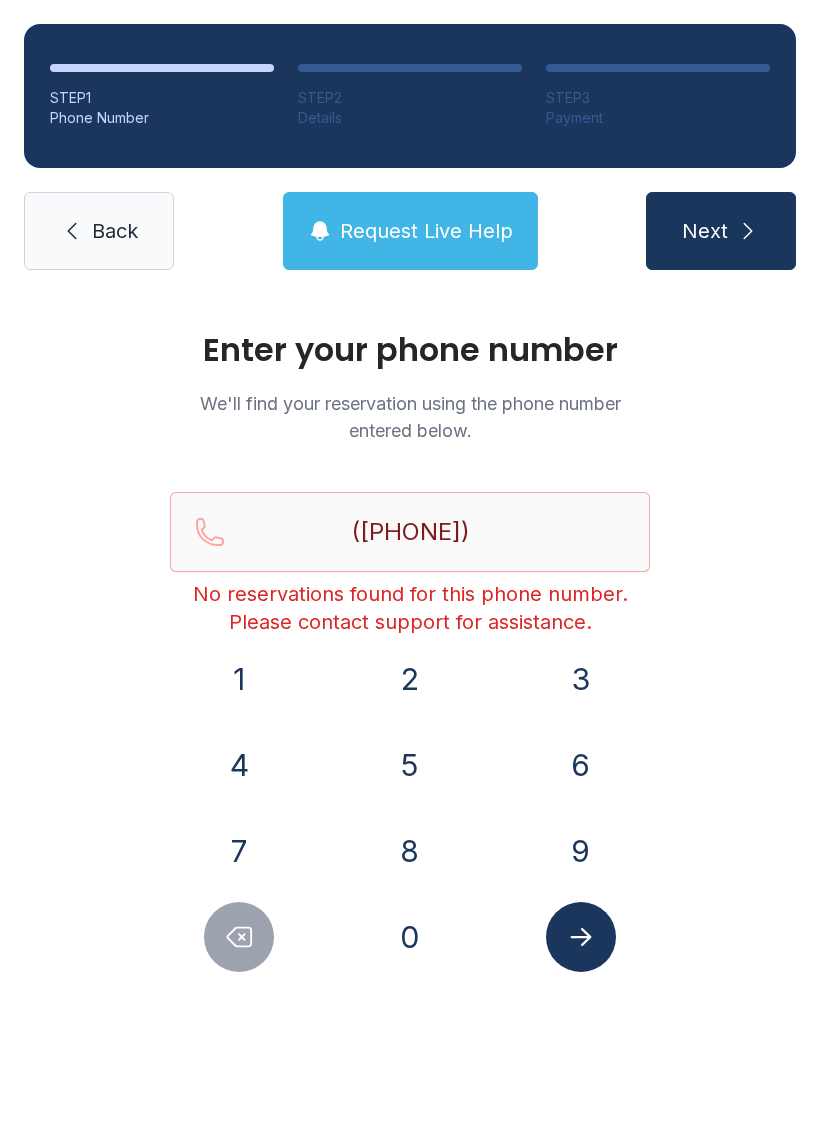 click on "Next" at bounding box center (721, 231) 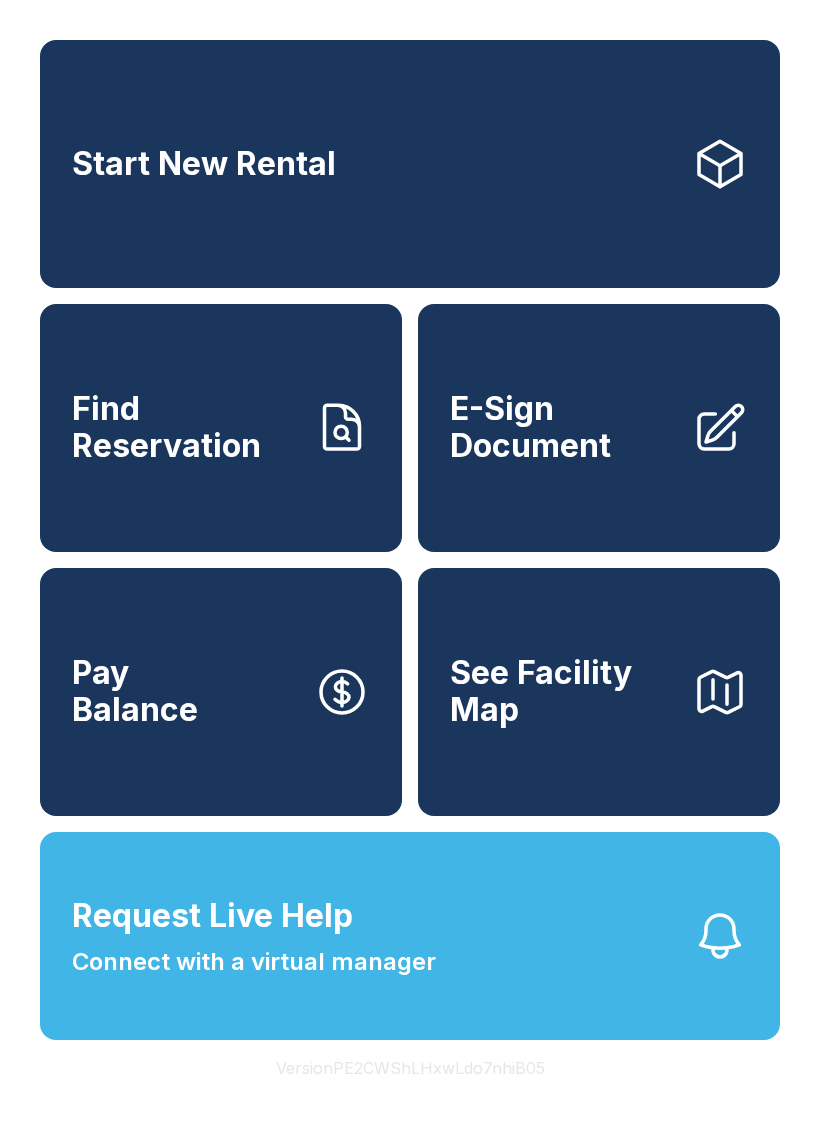 click on "See Facility Map" at bounding box center (563, 691) 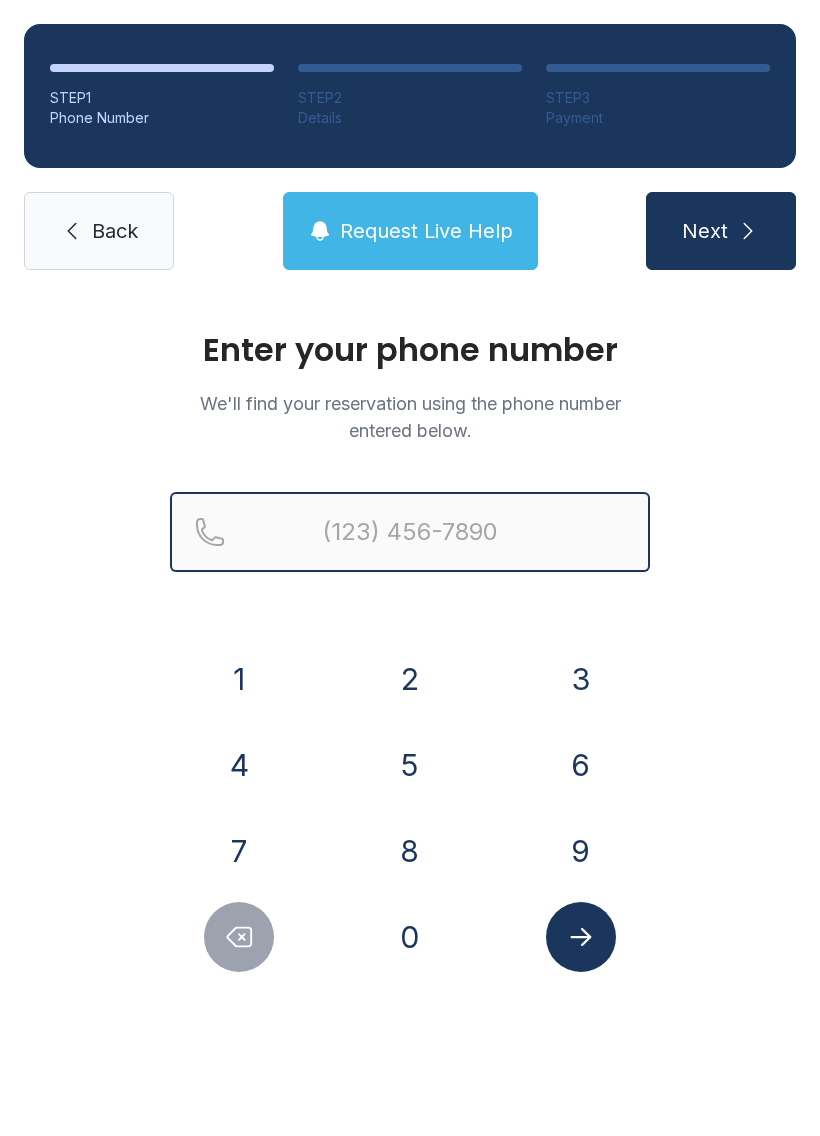 click at bounding box center (410, 532) 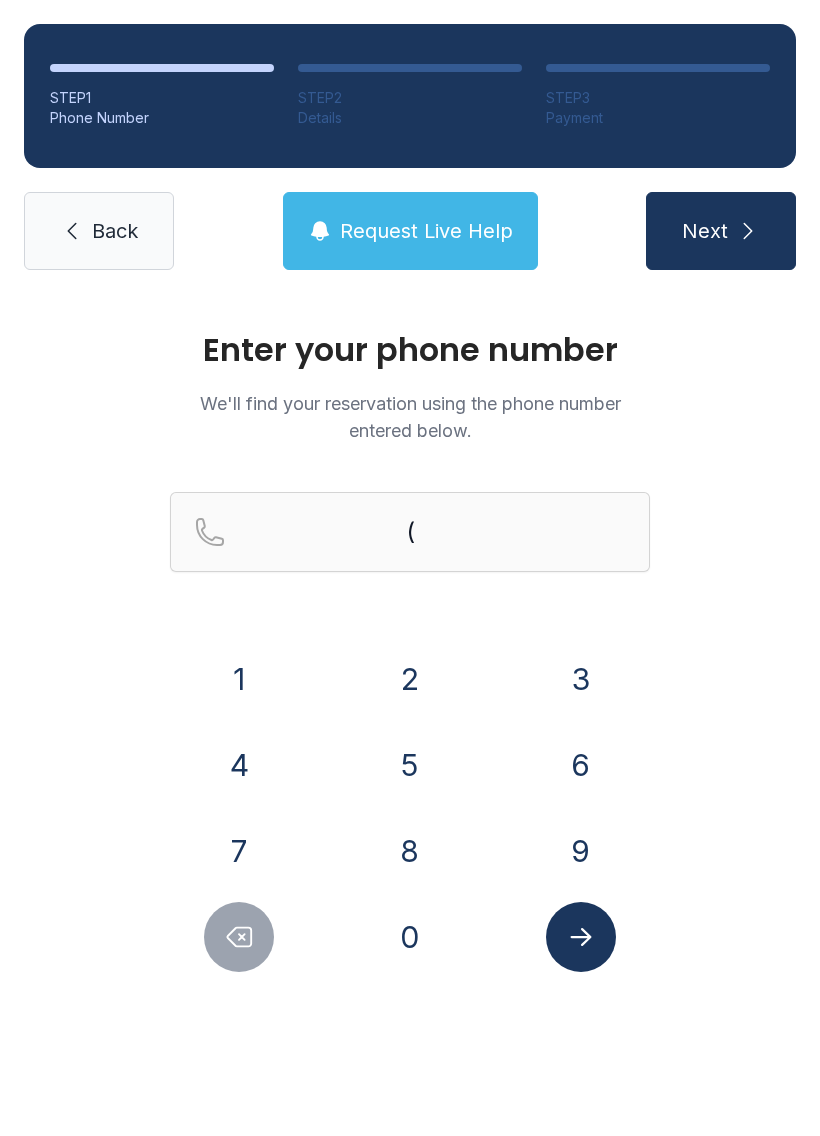 click on "3" at bounding box center [581, 679] 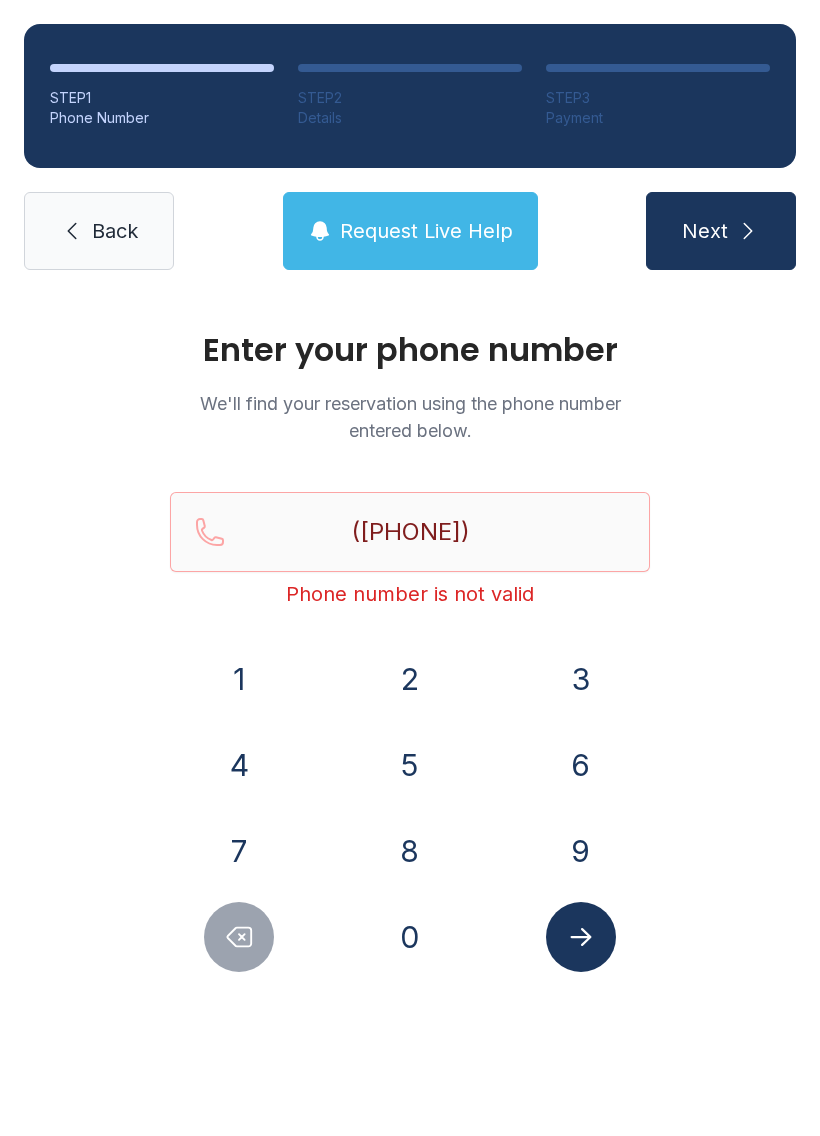 click on "5" at bounding box center (410, 765) 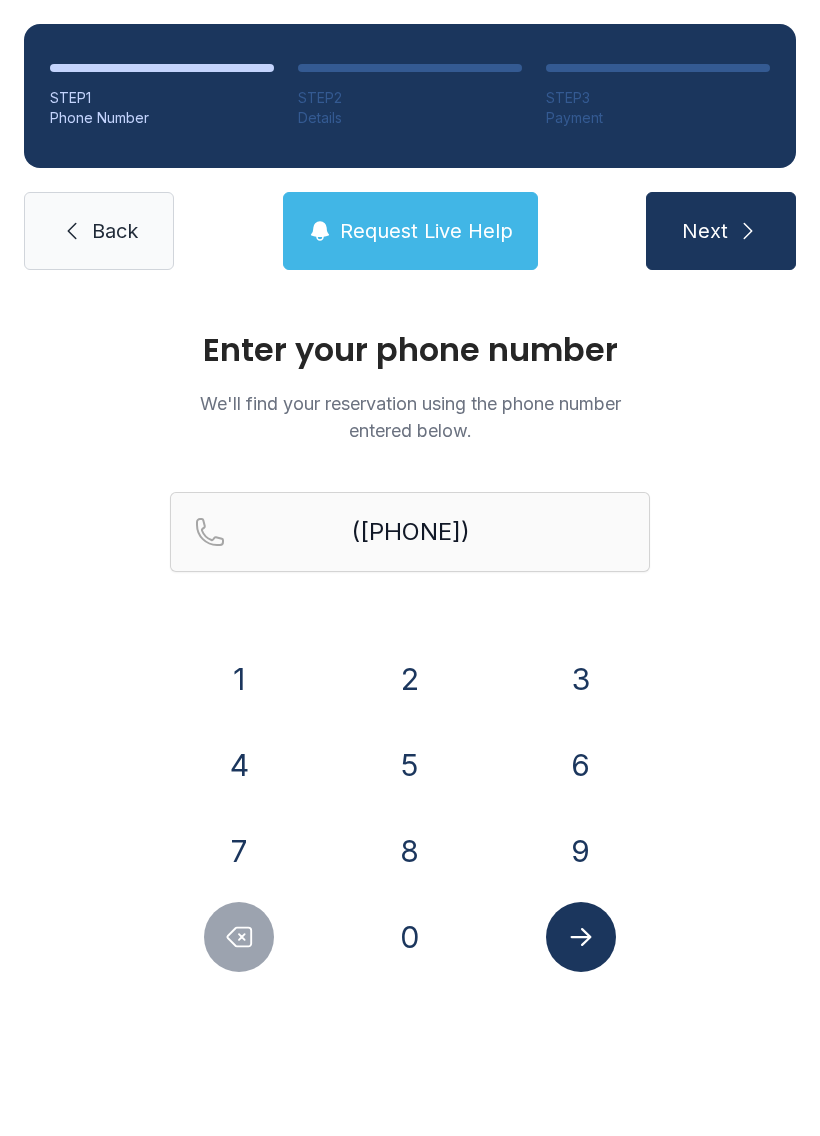 click at bounding box center (581, 937) 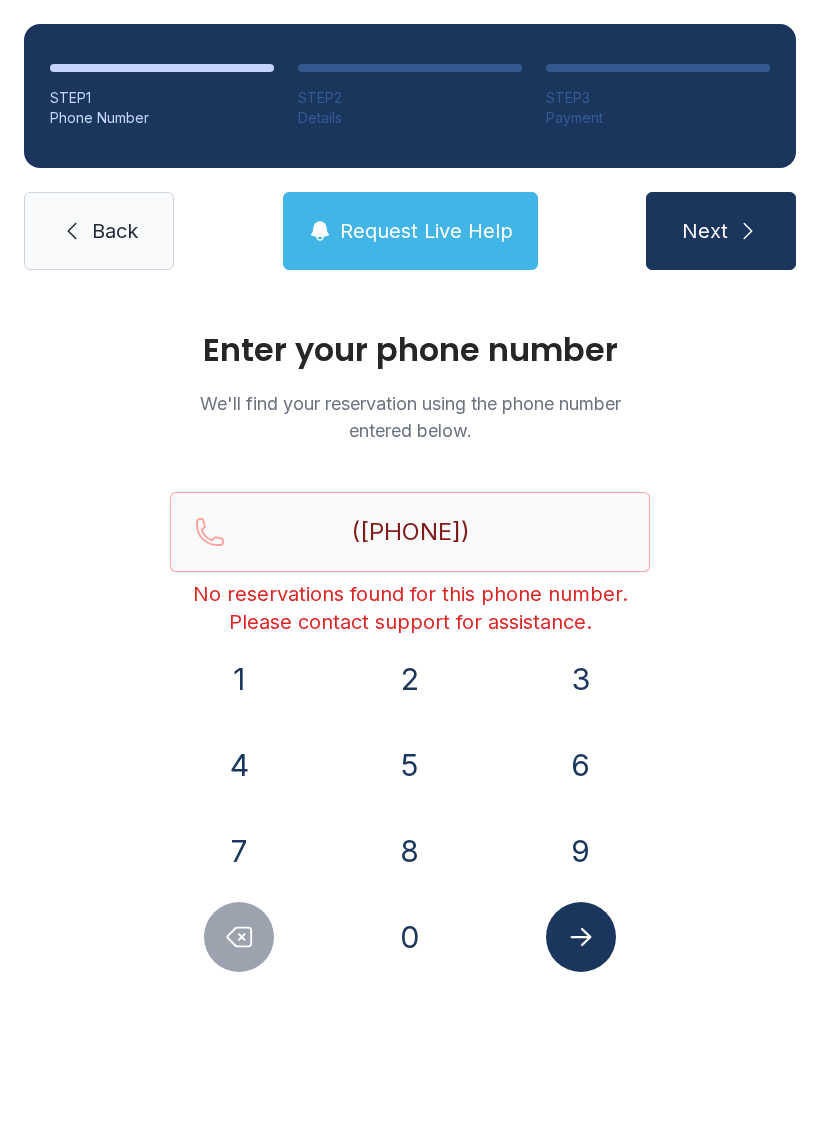 click on "Next" at bounding box center [705, 231] 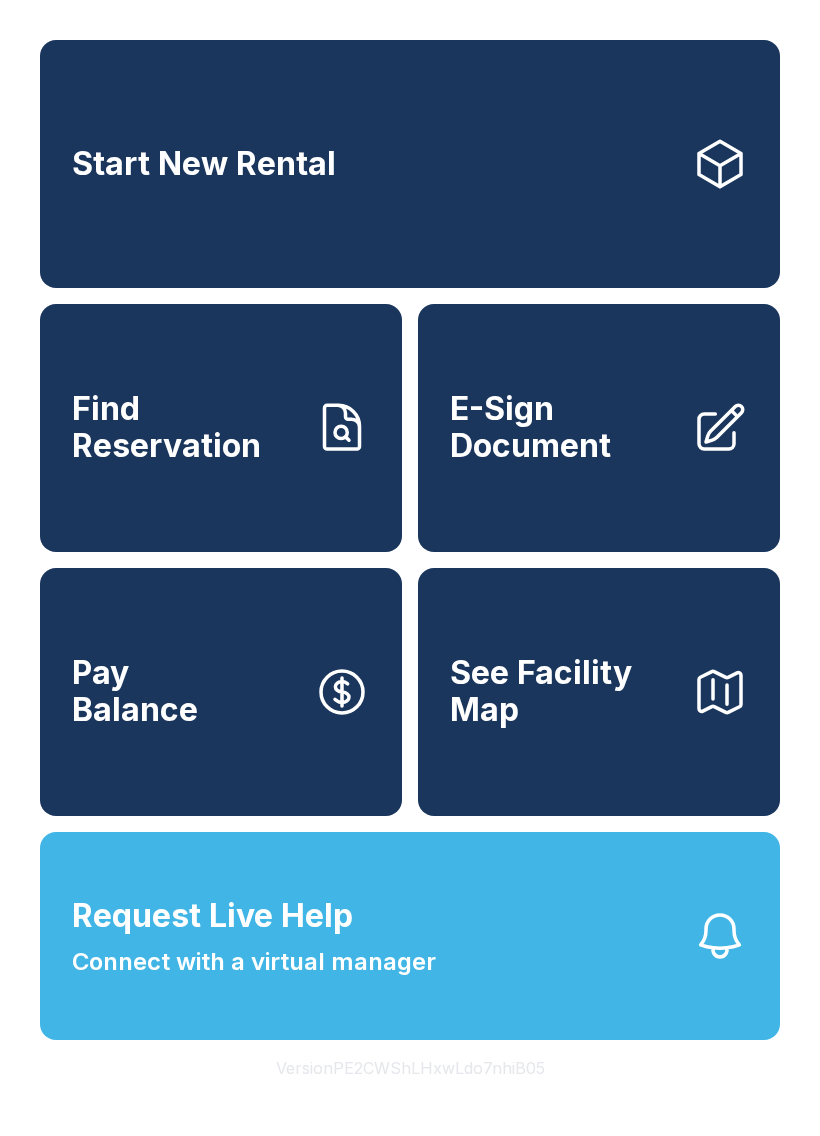 click on "E-Sign Document" at bounding box center (563, 427) 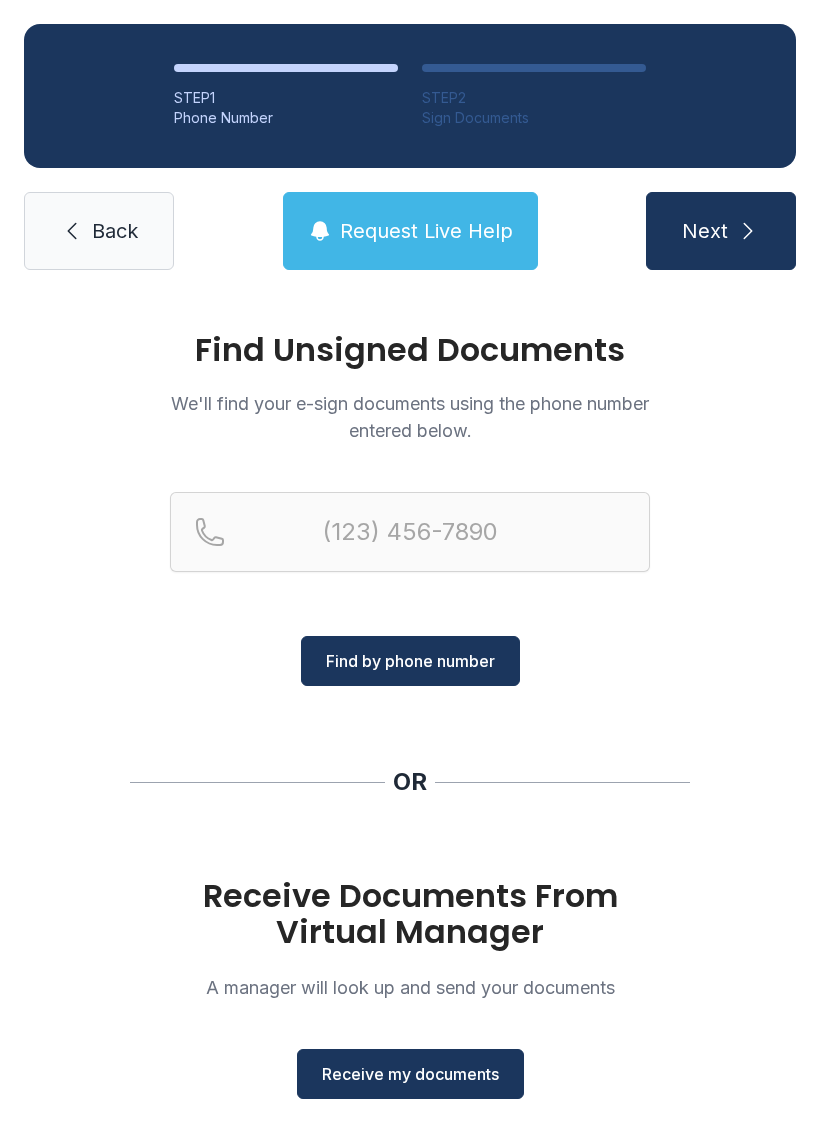 click on "Receive my documents" at bounding box center [410, 1074] 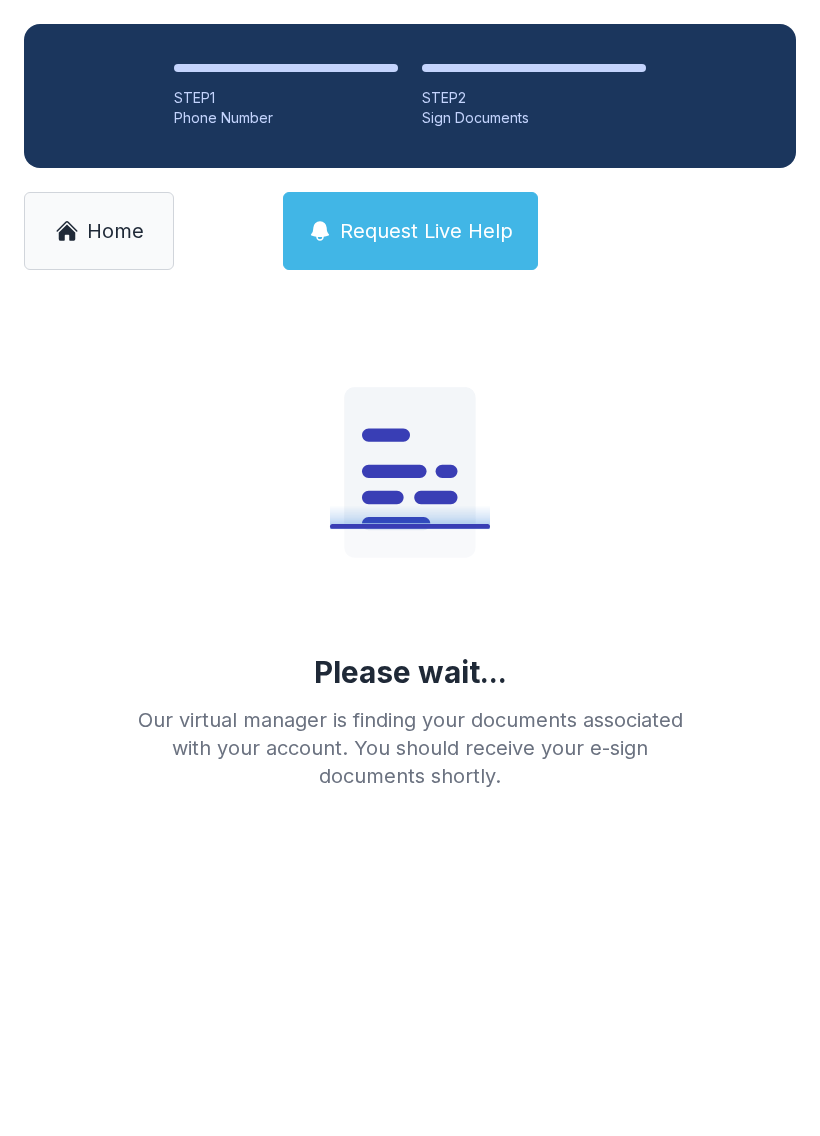 click on "Home" at bounding box center (115, 231) 